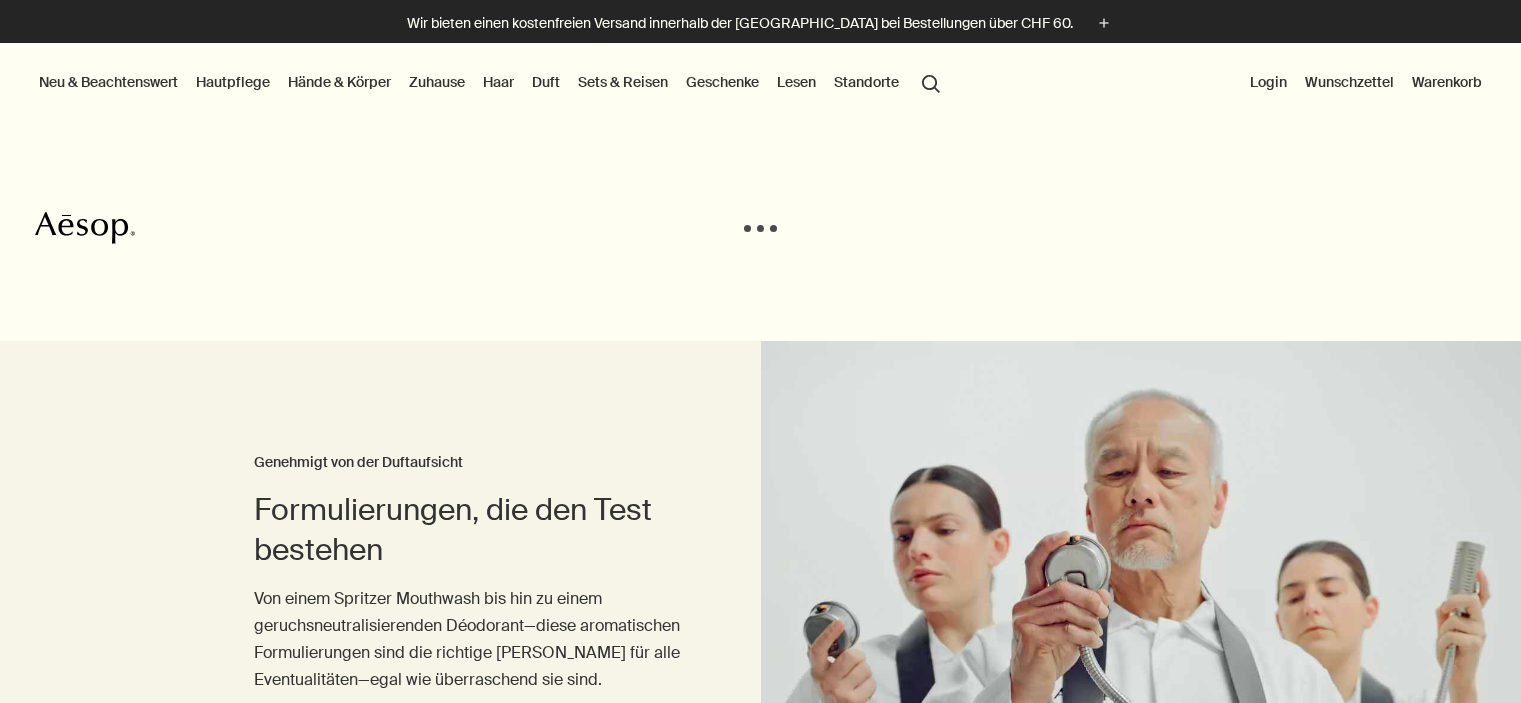 scroll, scrollTop: 0, scrollLeft: 0, axis: both 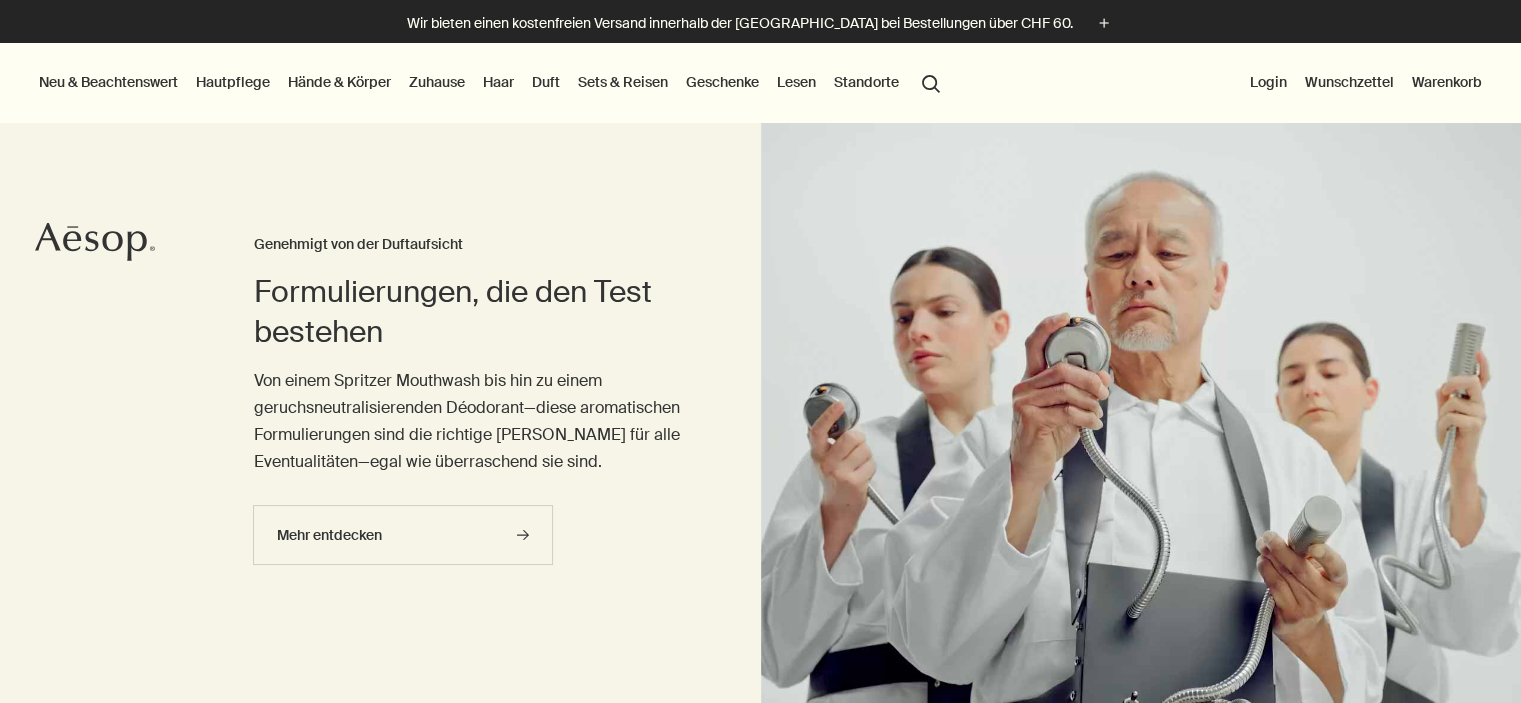 click on "Login" at bounding box center [1268, 82] 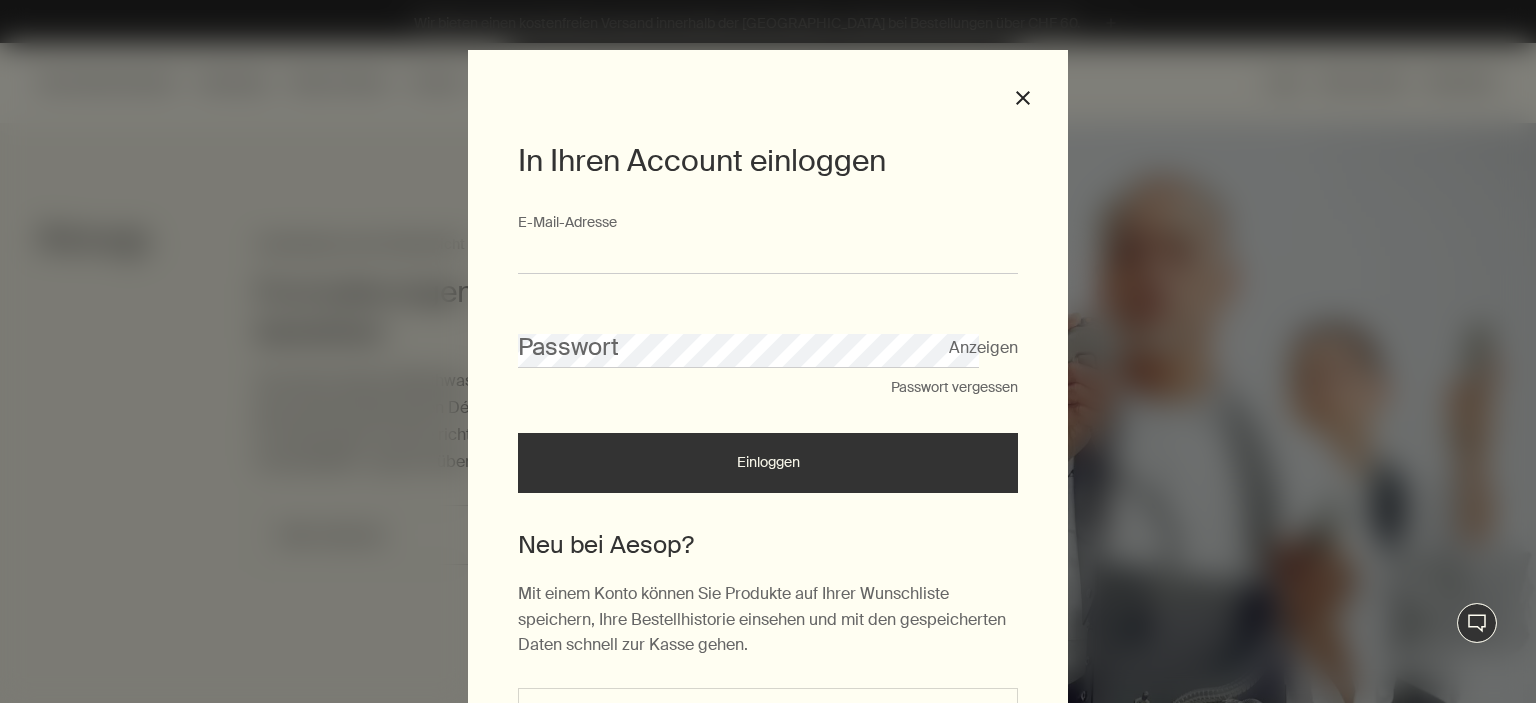 type on "**********" 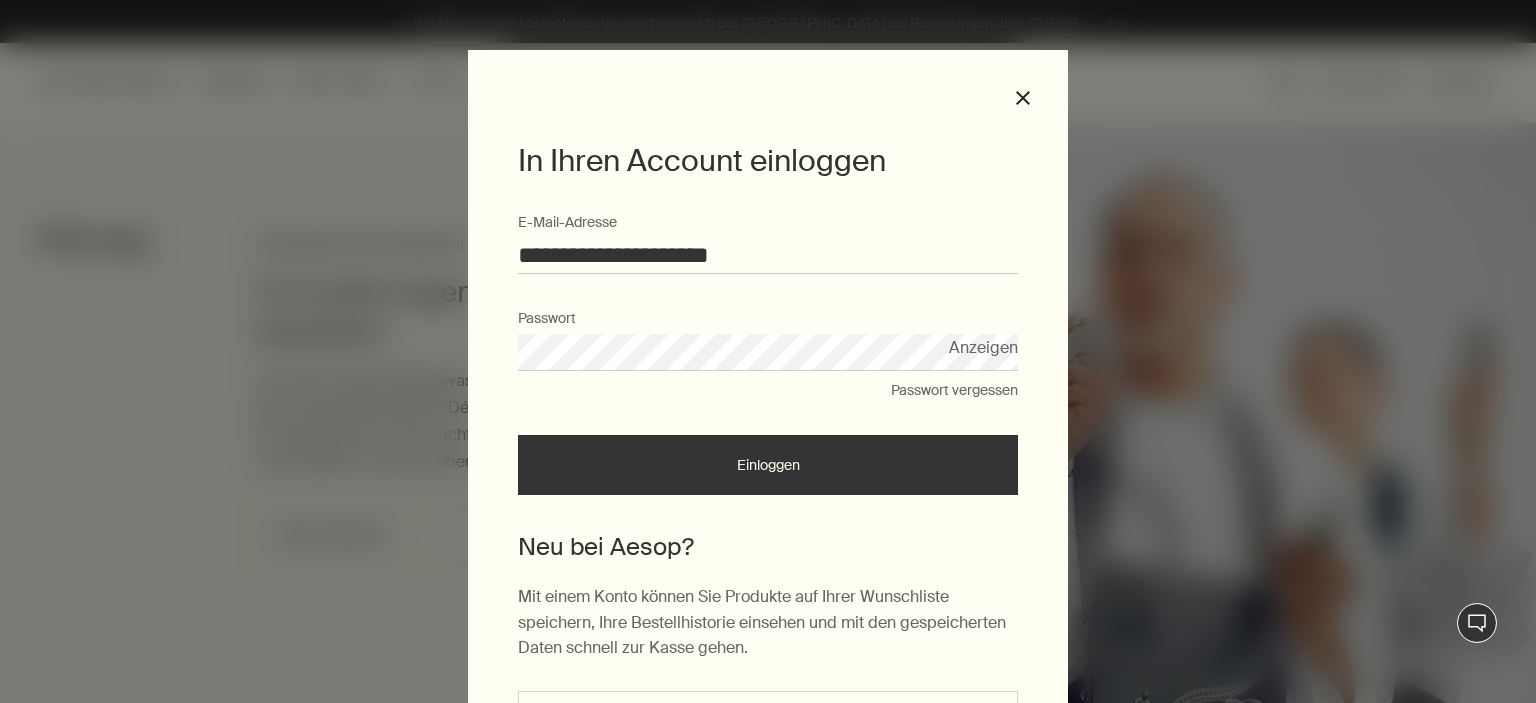 click on "Anzeigen" at bounding box center [983, 347] 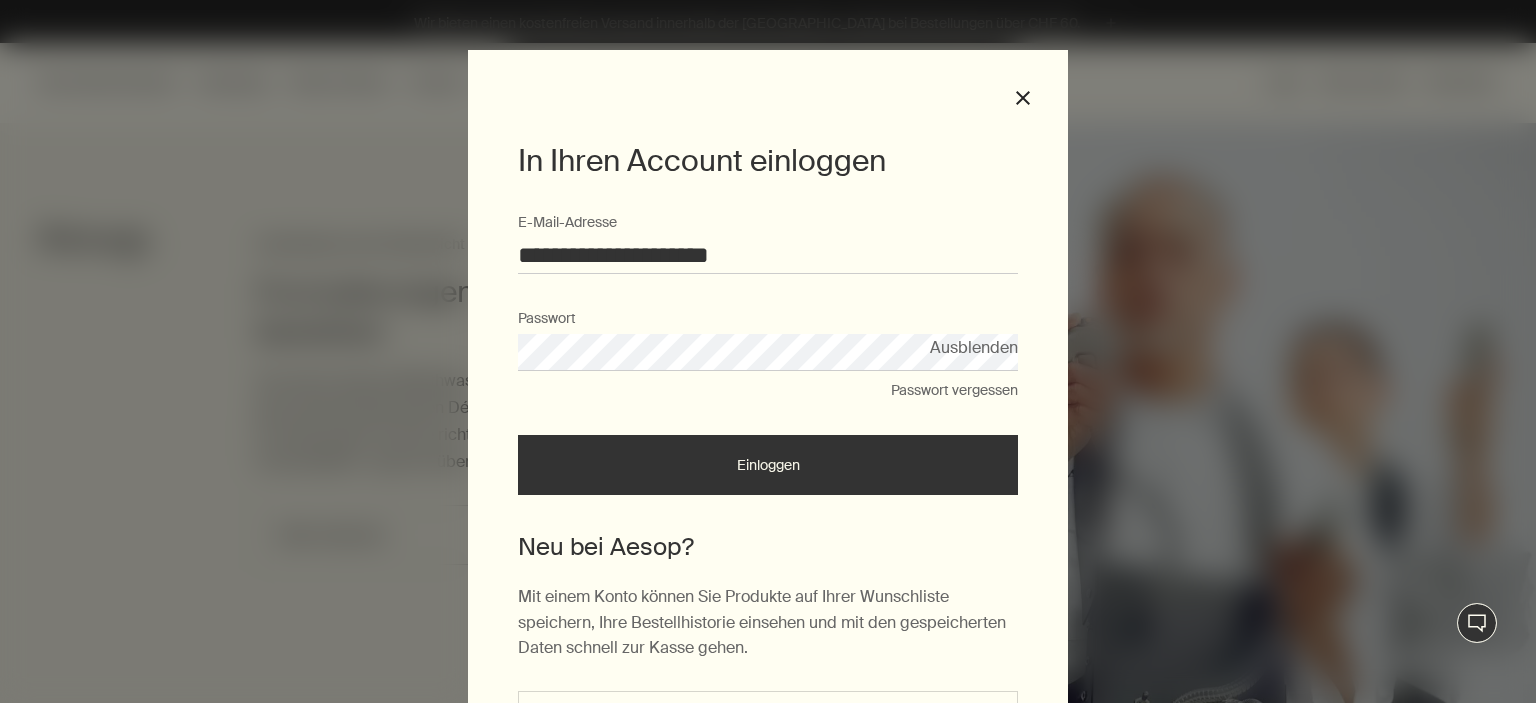 click on "Einloggen" at bounding box center (768, 465) 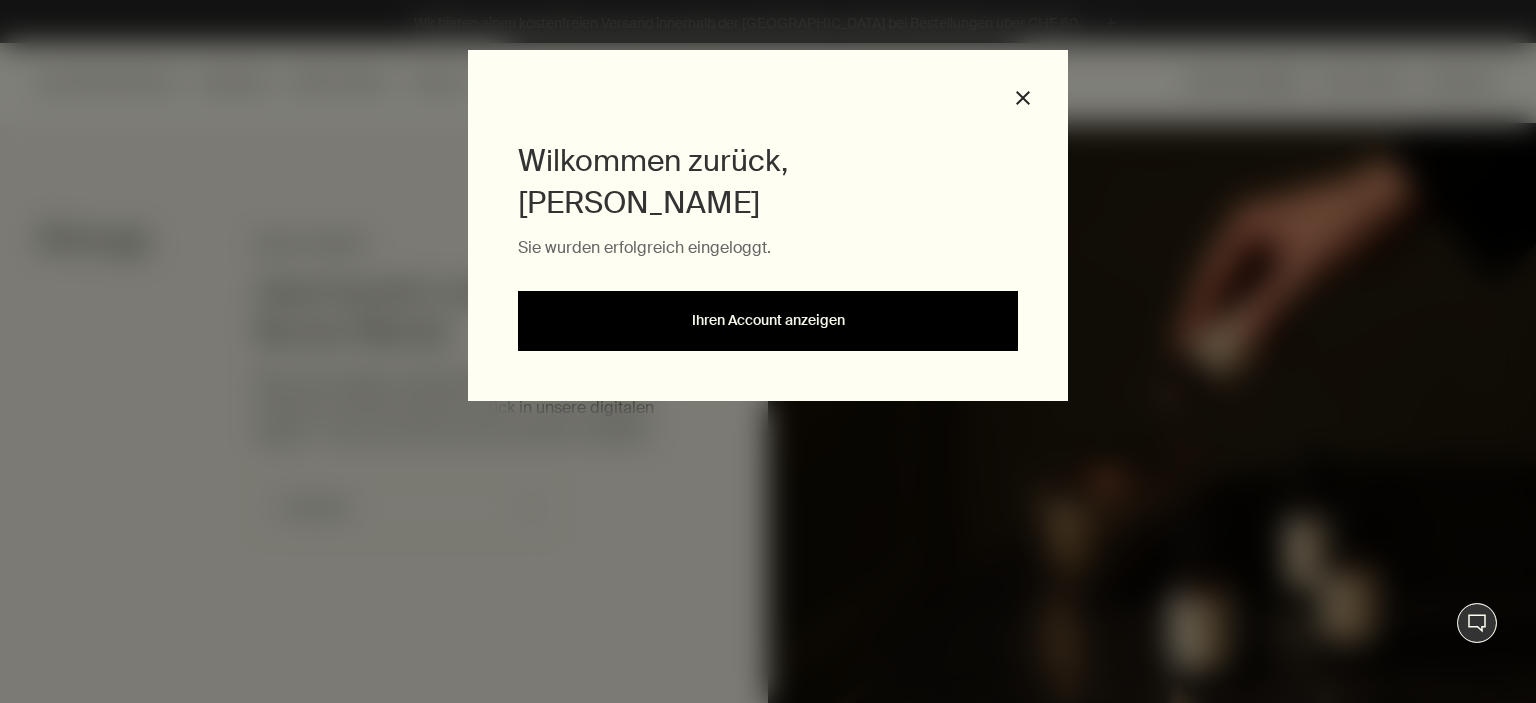 click on "Ihren Account anzeigen" at bounding box center [768, 321] 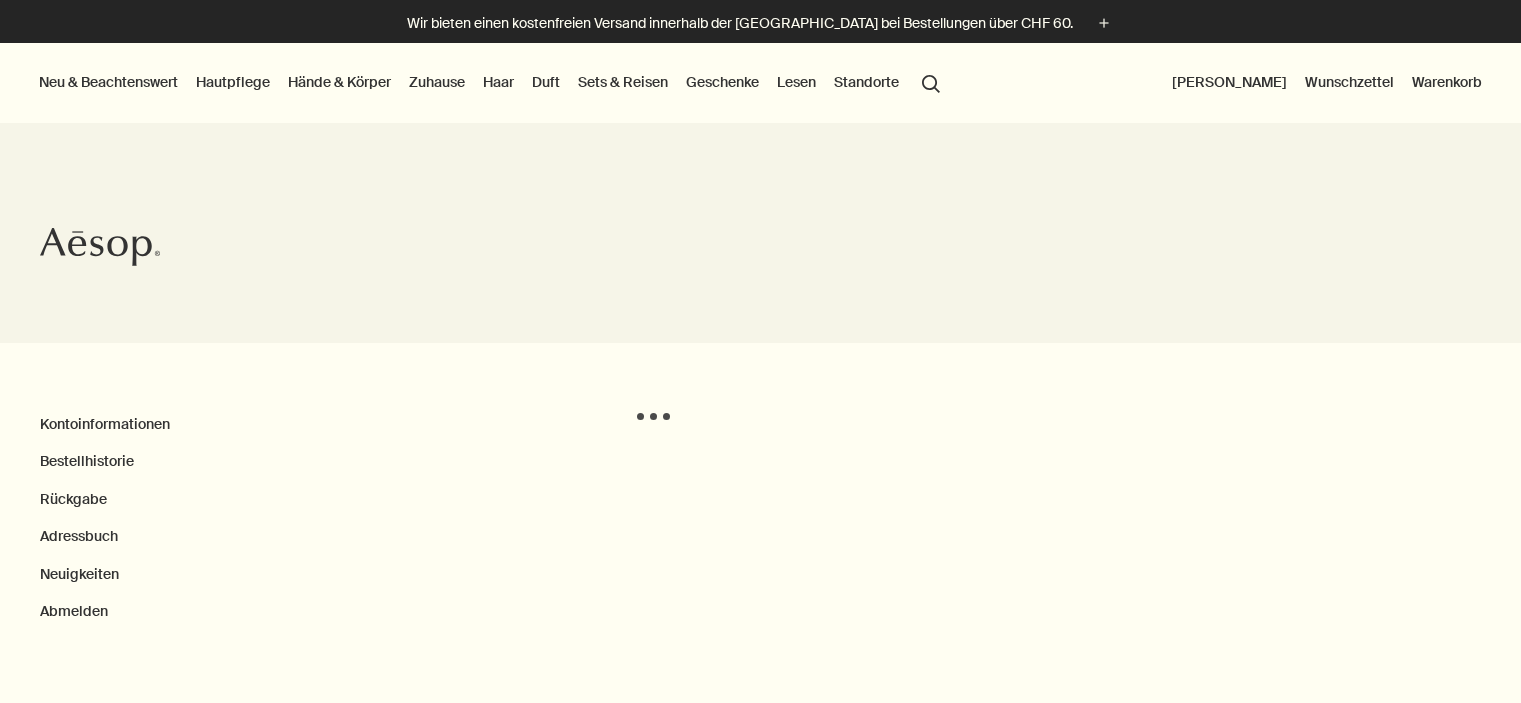scroll, scrollTop: 0, scrollLeft: 0, axis: both 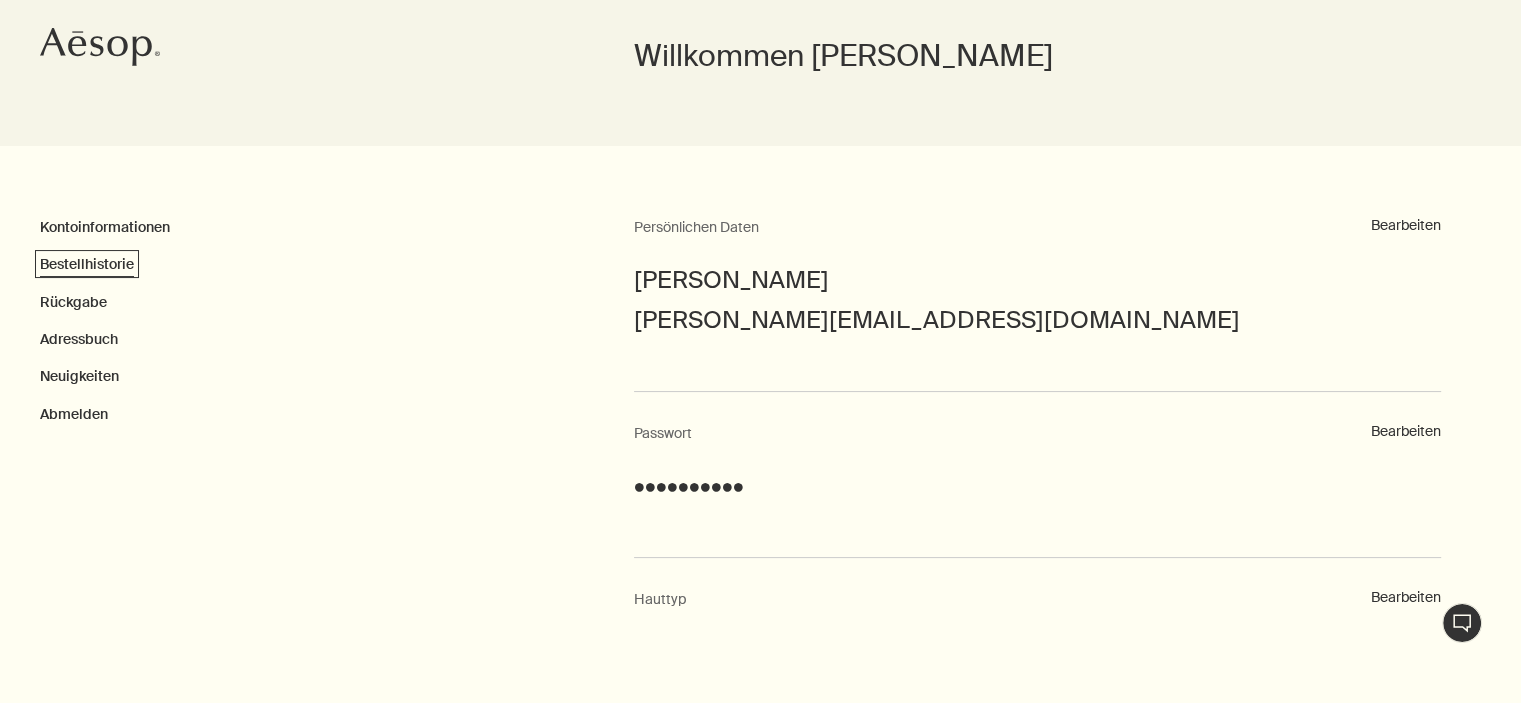 click on "Bestellhistorie" at bounding box center [87, 264] 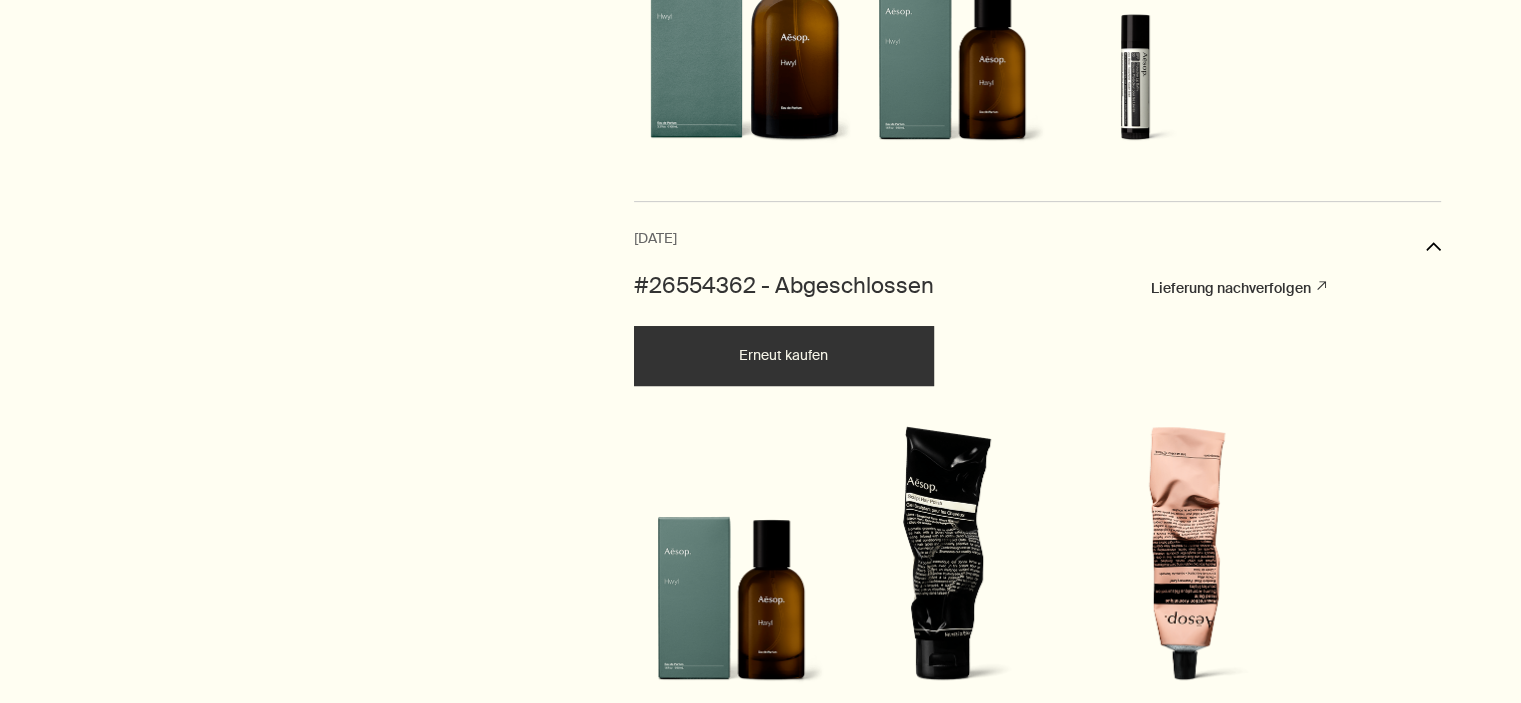 scroll, scrollTop: 1000, scrollLeft: 0, axis: vertical 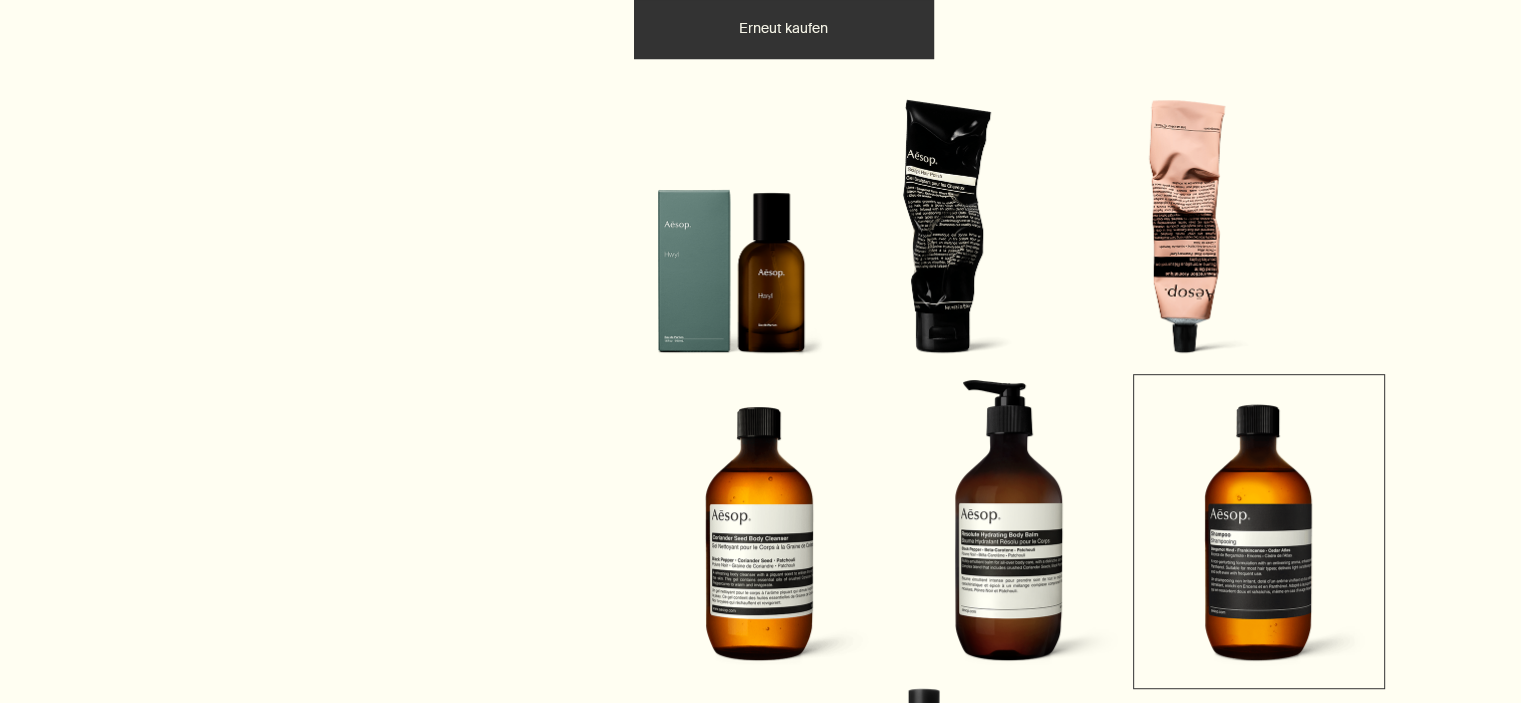 click at bounding box center (1259, 529) 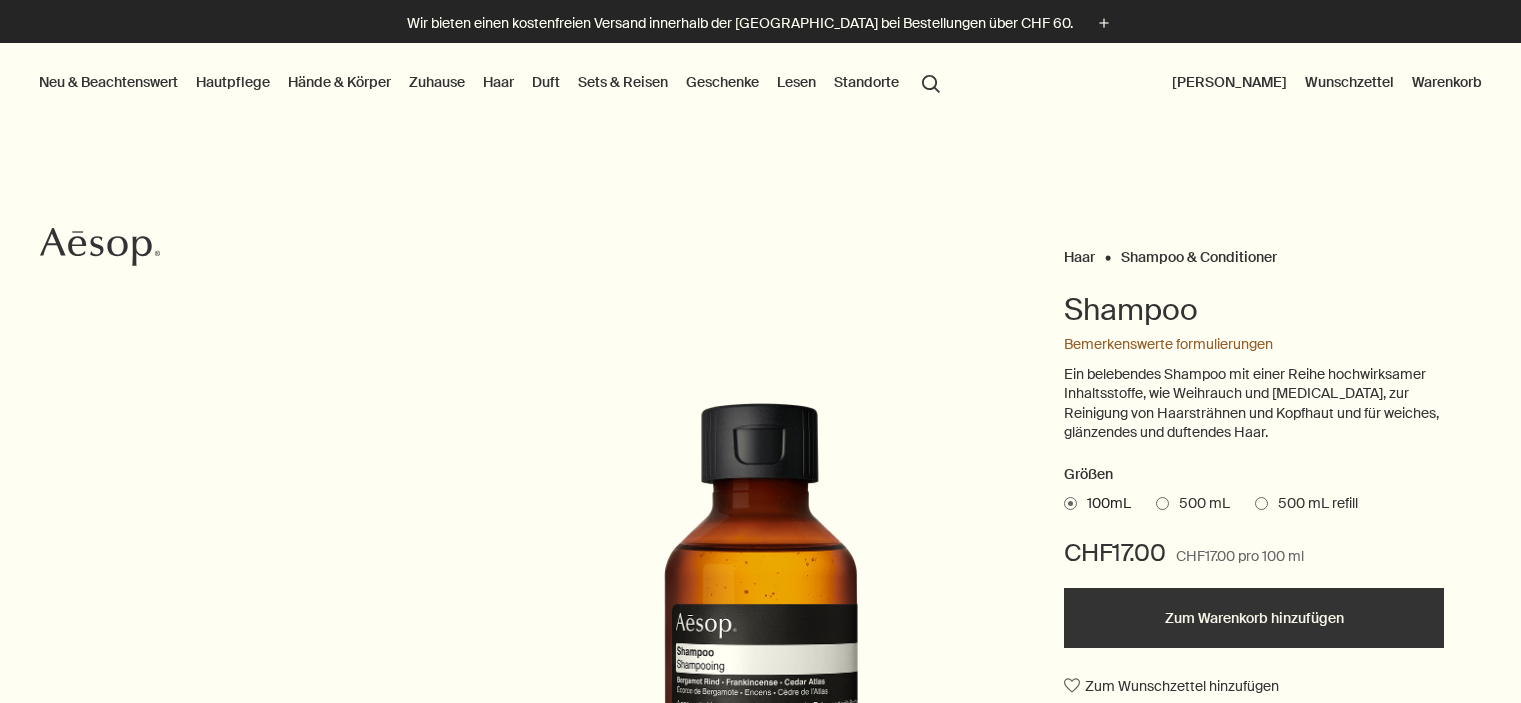 scroll, scrollTop: 200, scrollLeft: 0, axis: vertical 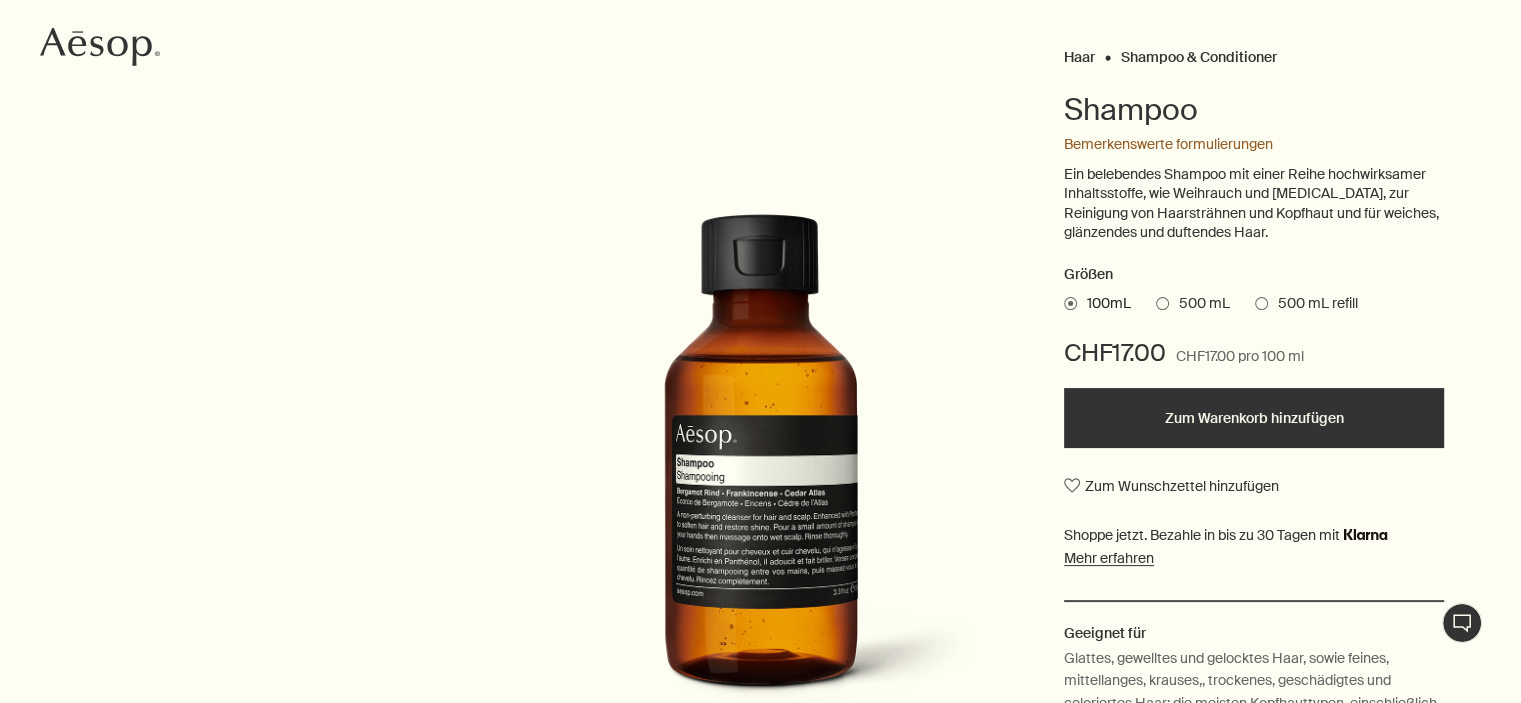 click on "500 mL refill" at bounding box center (1313, 304) 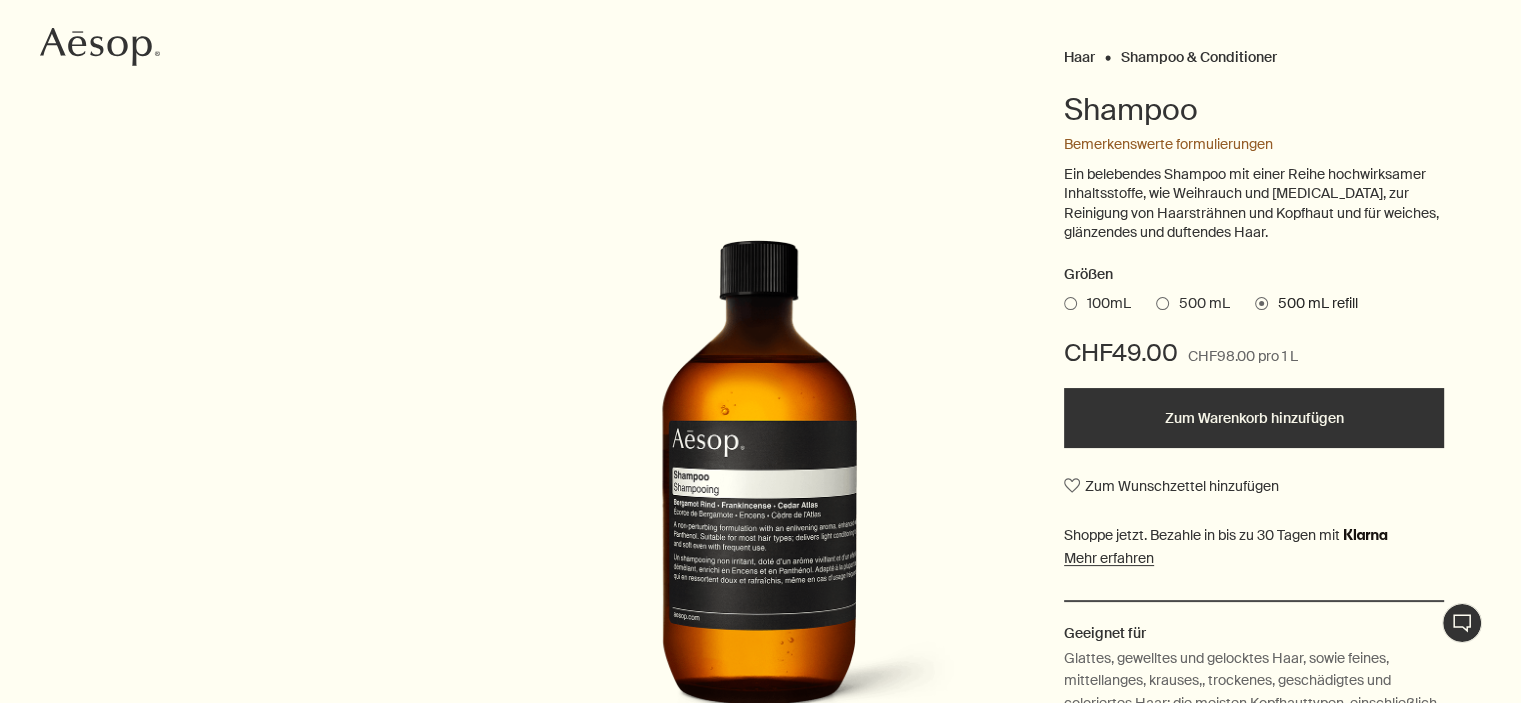 click on "500 mL" at bounding box center (1199, 304) 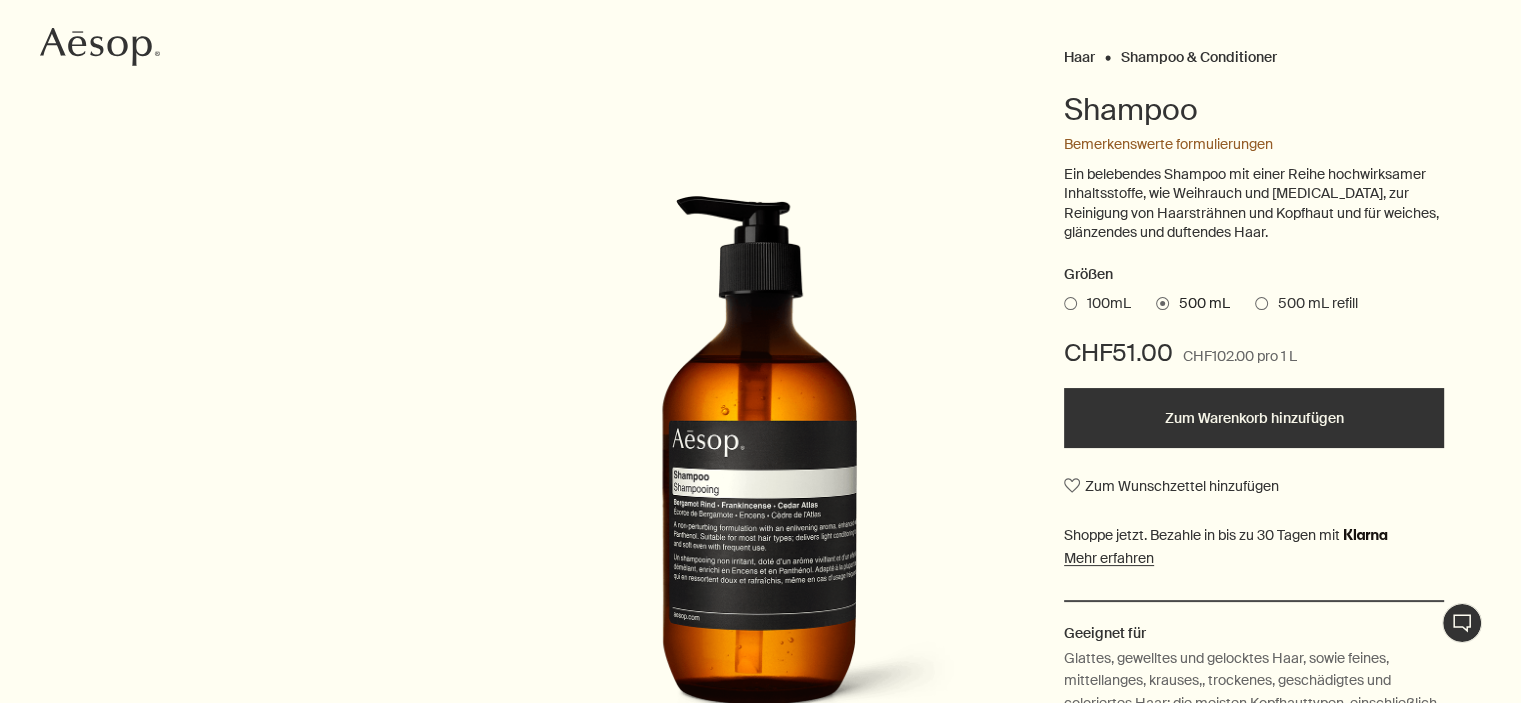click on "500 mL refill" at bounding box center (1313, 304) 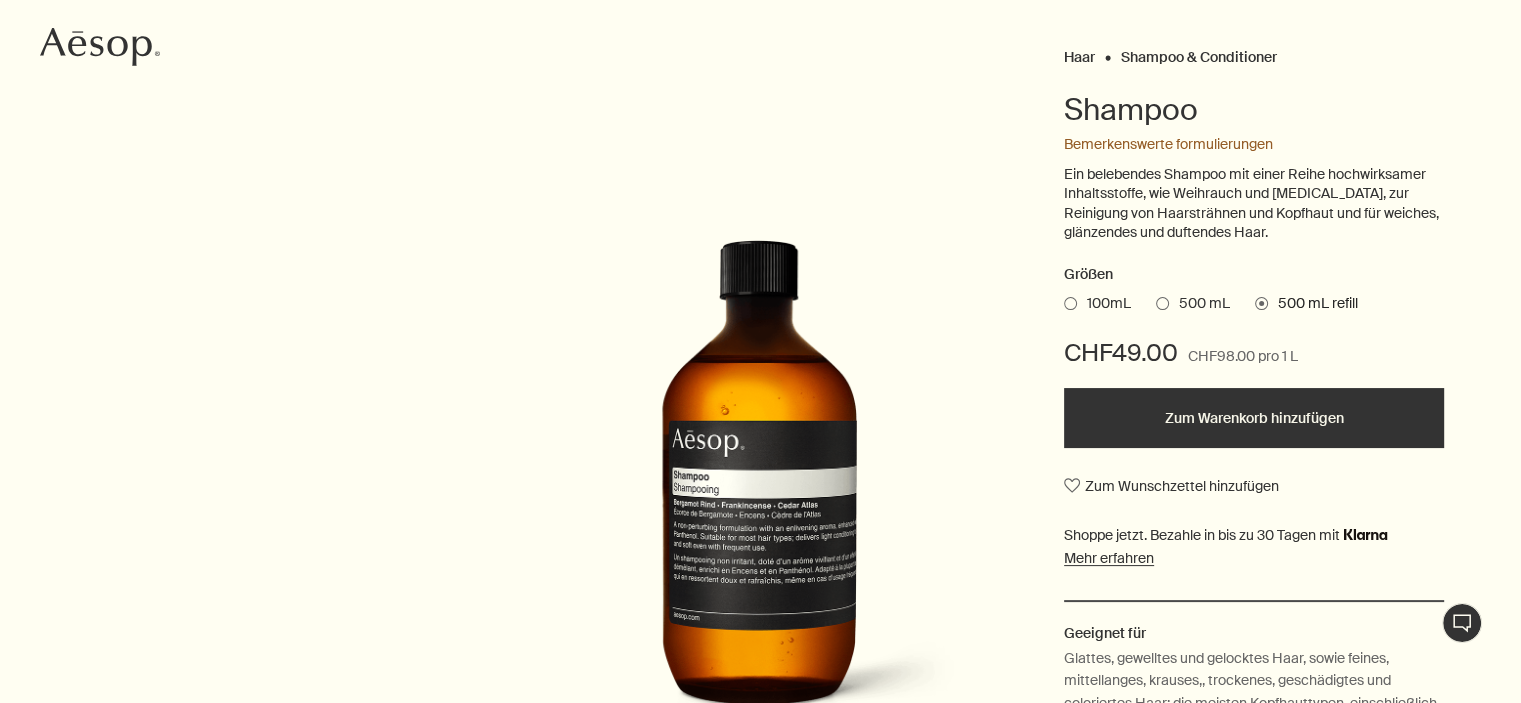 click on "Zum Warenkorb hinzufügen" at bounding box center [1254, 418] 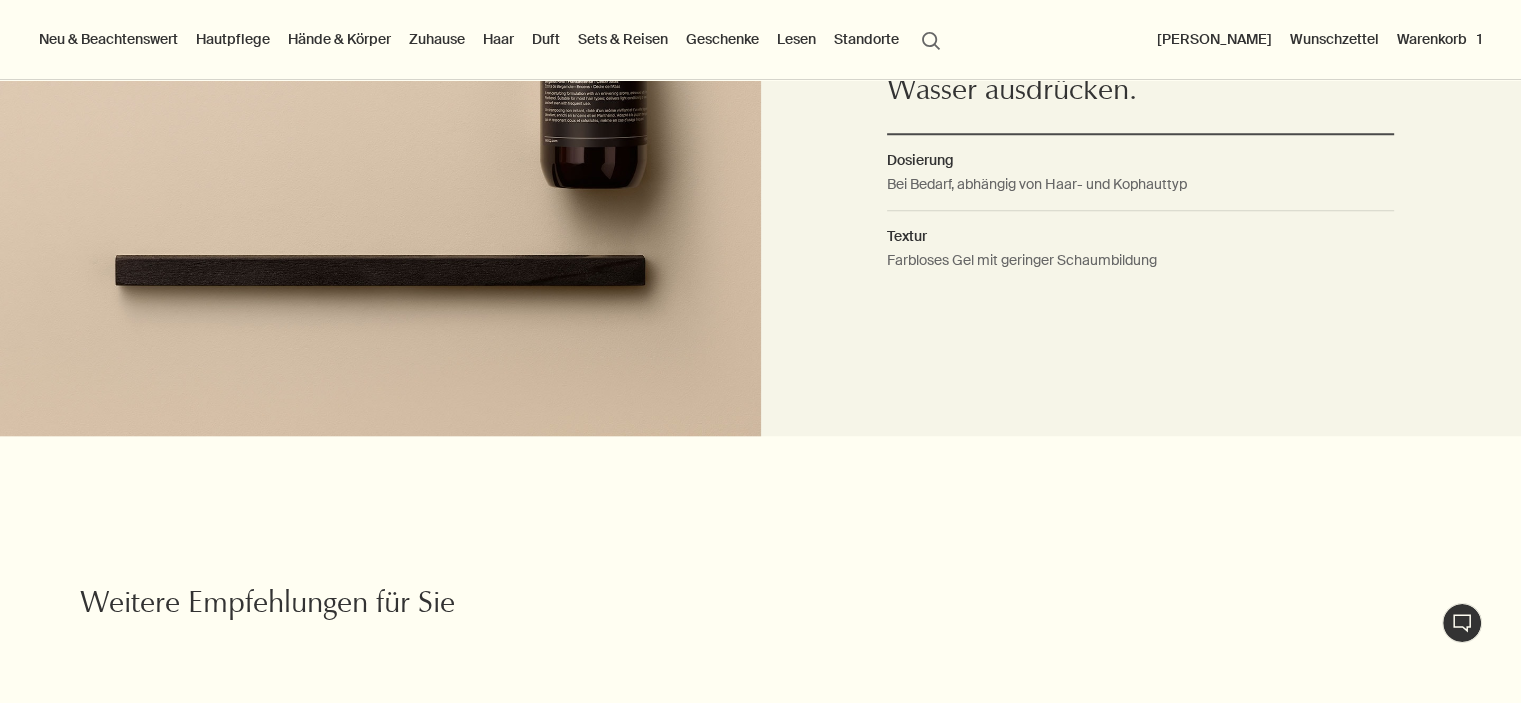 scroll, scrollTop: 1300, scrollLeft: 0, axis: vertical 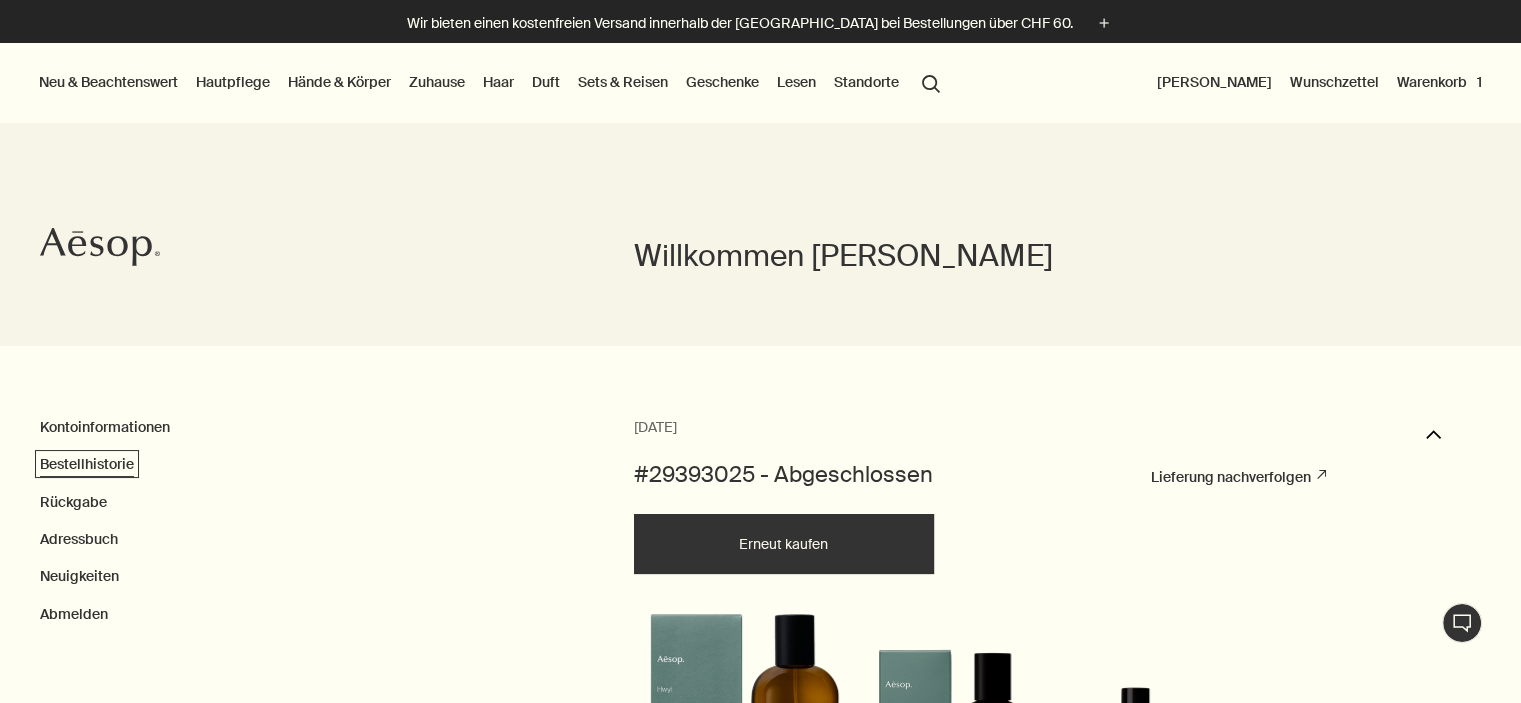 click on "Bestellhistorie" at bounding box center [87, 464] 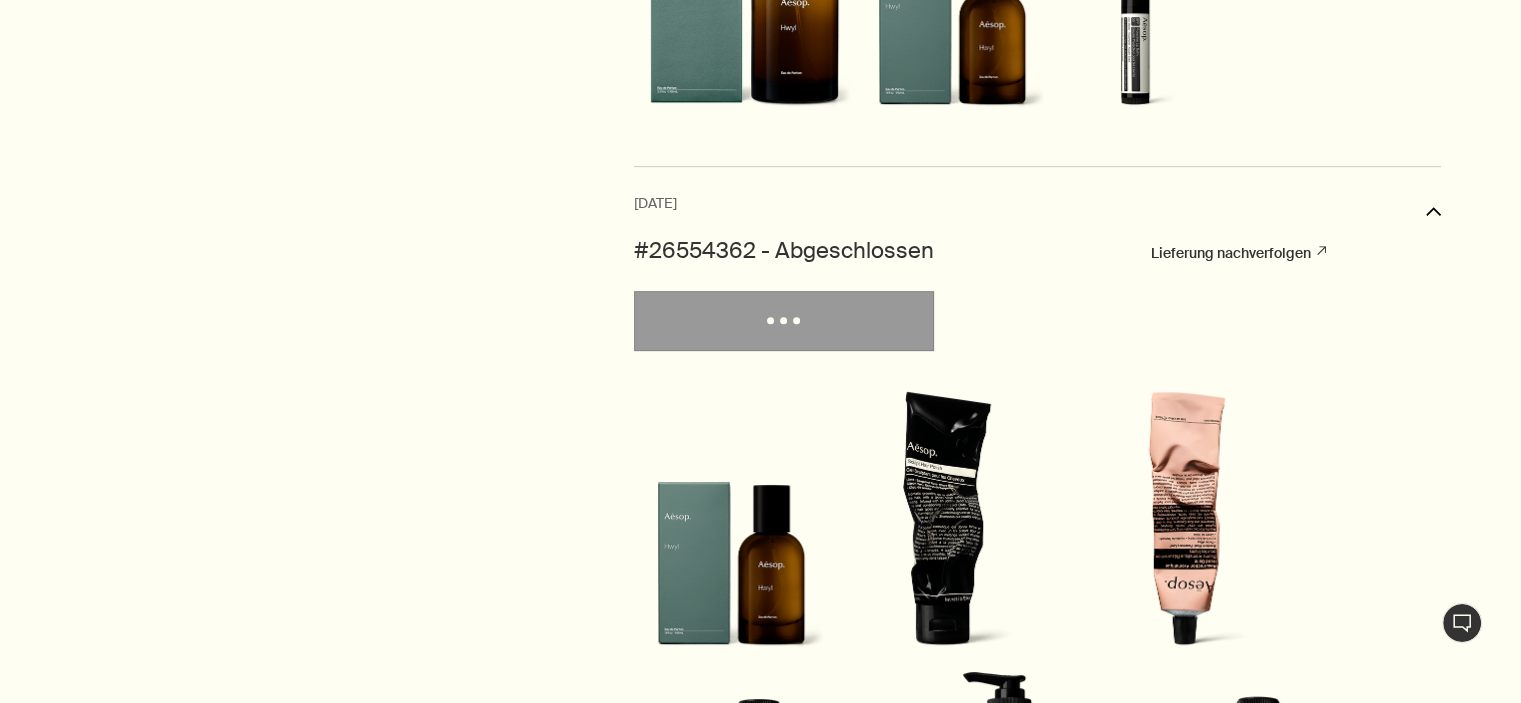 scroll, scrollTop: 1100, scrollLeft: 0, axis: vertical 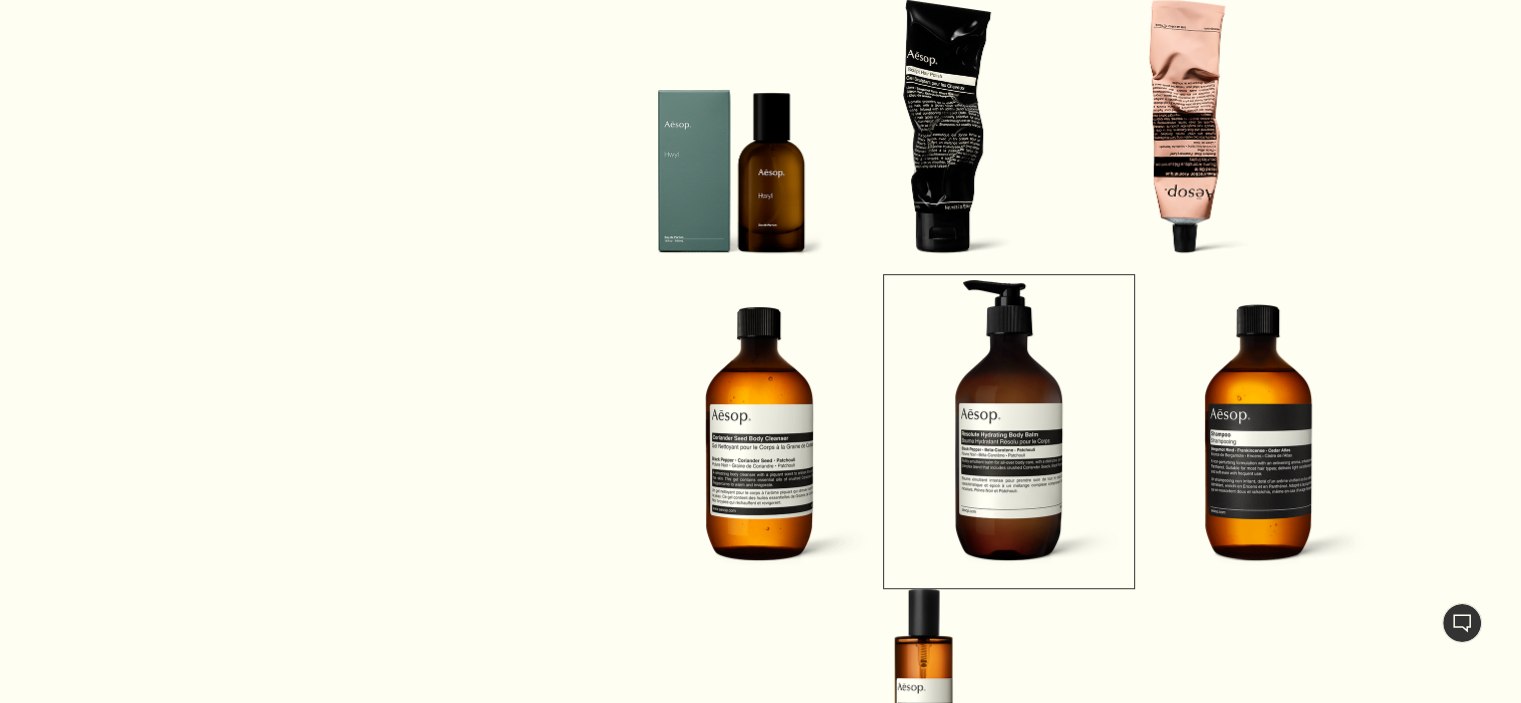 click at bounding box center [1009, 429] 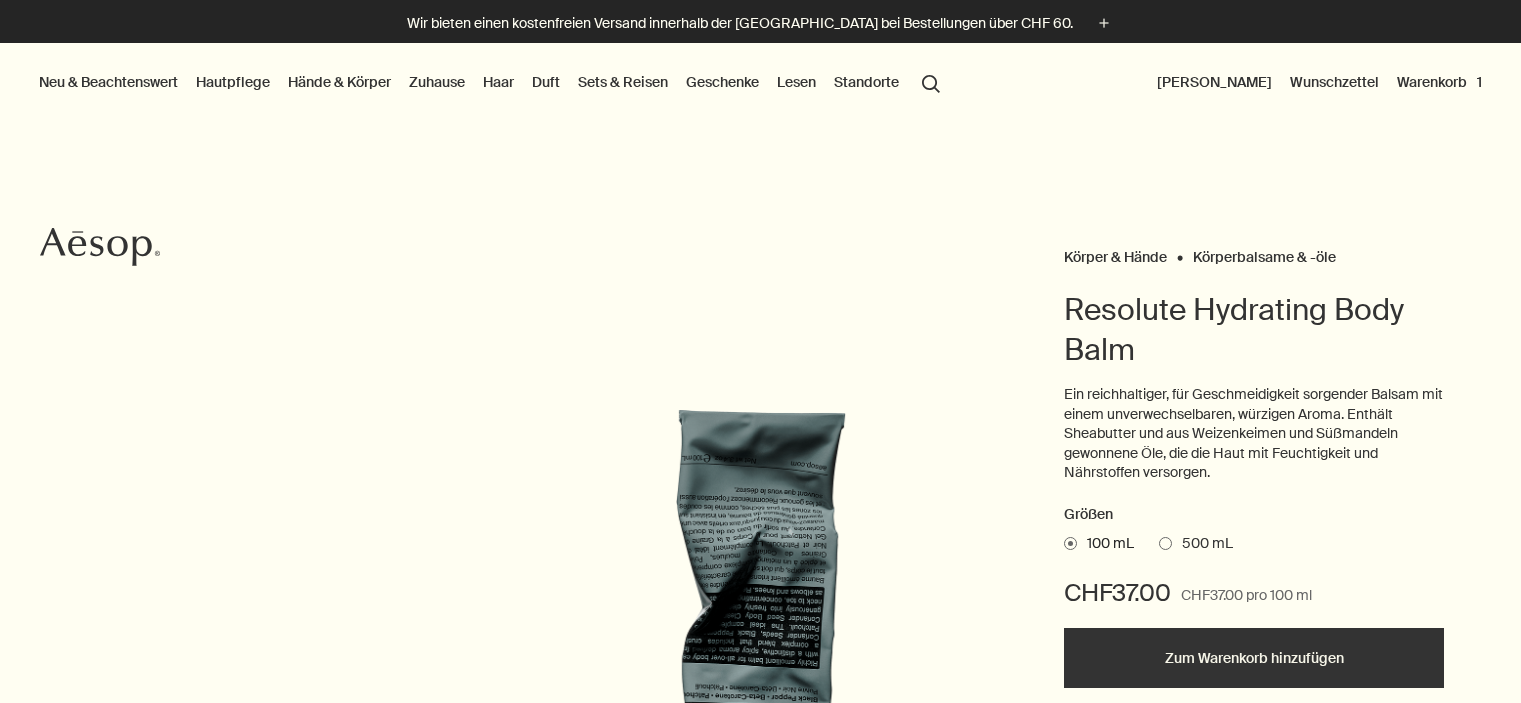 scroll, scrollTop: 600, scrollLeft: 0, axis: vertical 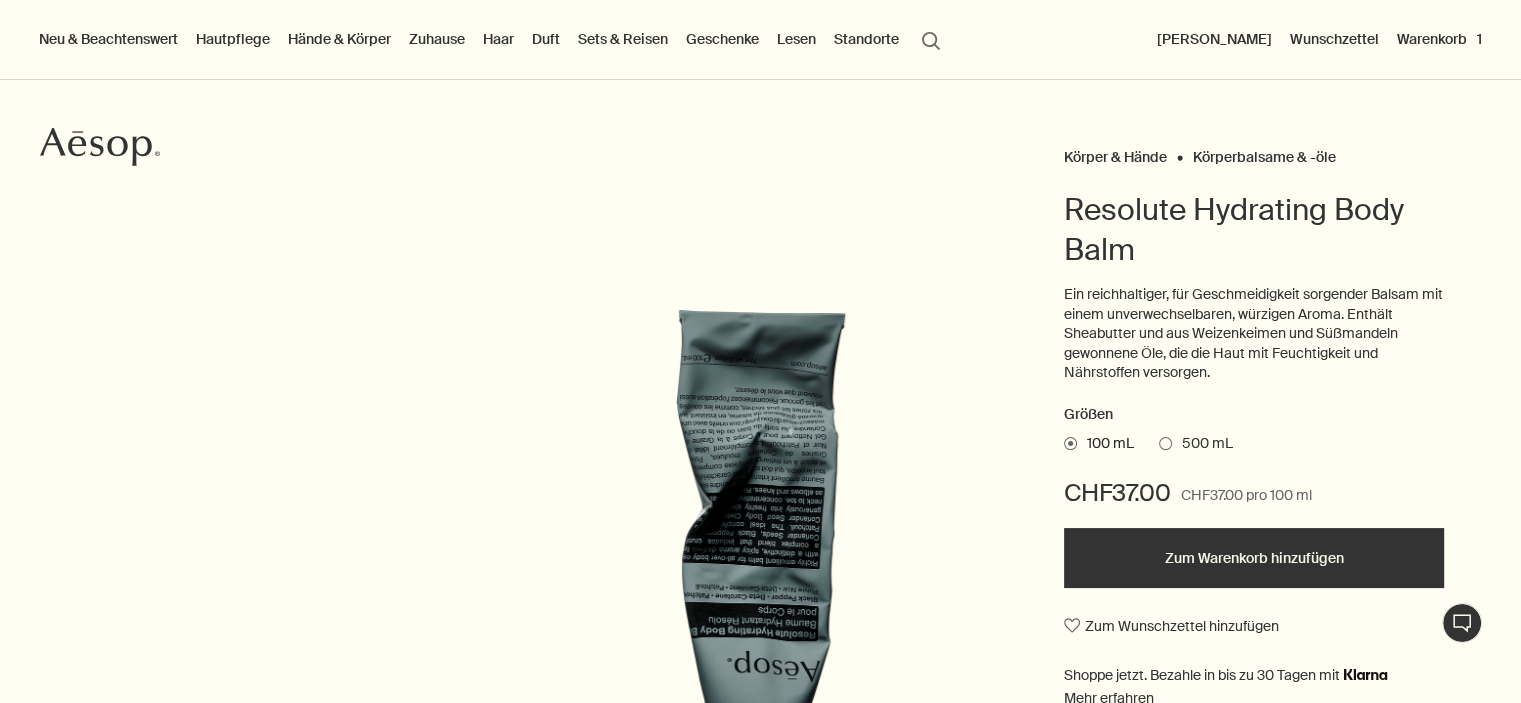 click on "500 mL" at bounding box center [1202, 444] 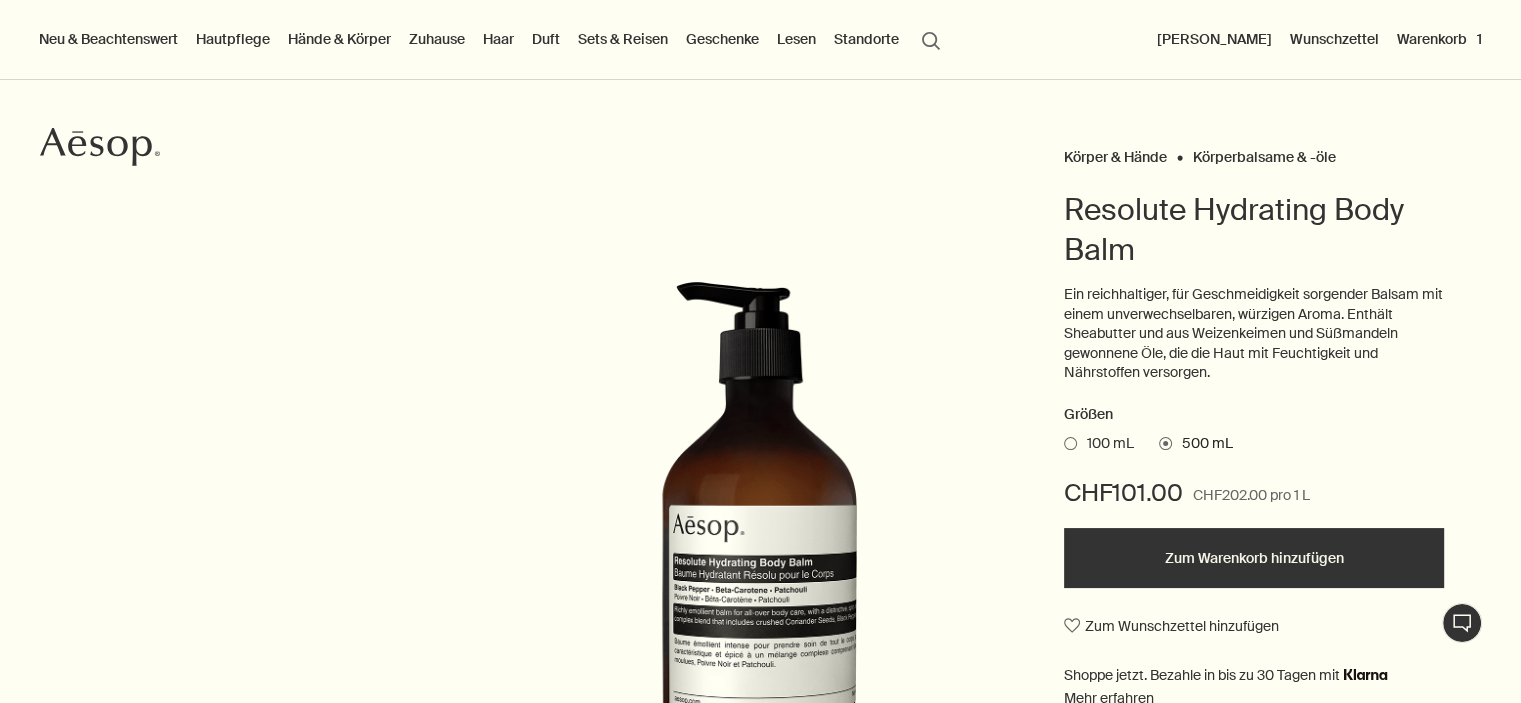 click on "Zum Warenkorb hinzufügen" at bounding box center [1254, 558] 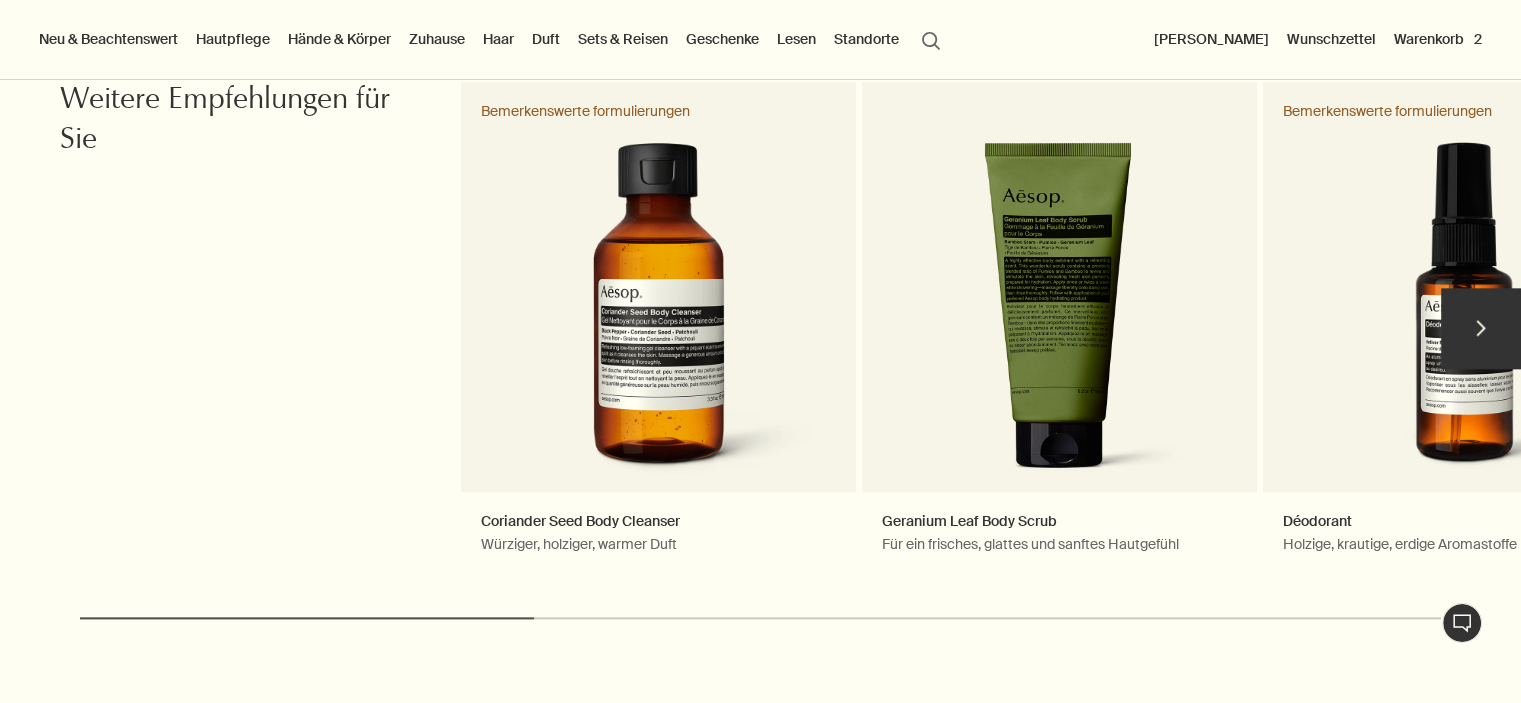 scroll, scrollTop: 2200, scrollLeft: 0, axis: vertical 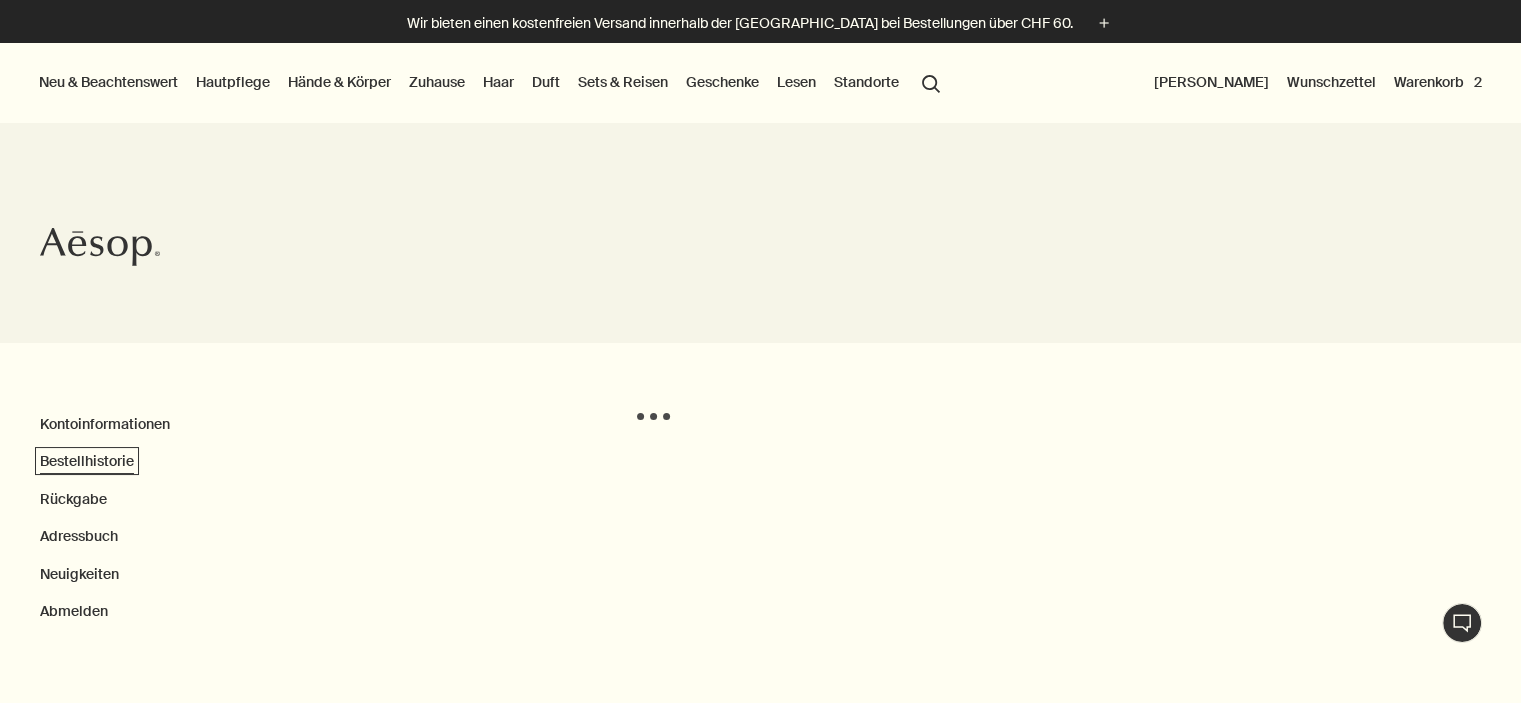 click on "Bestellhistorie" at bounding box center [87, 461] 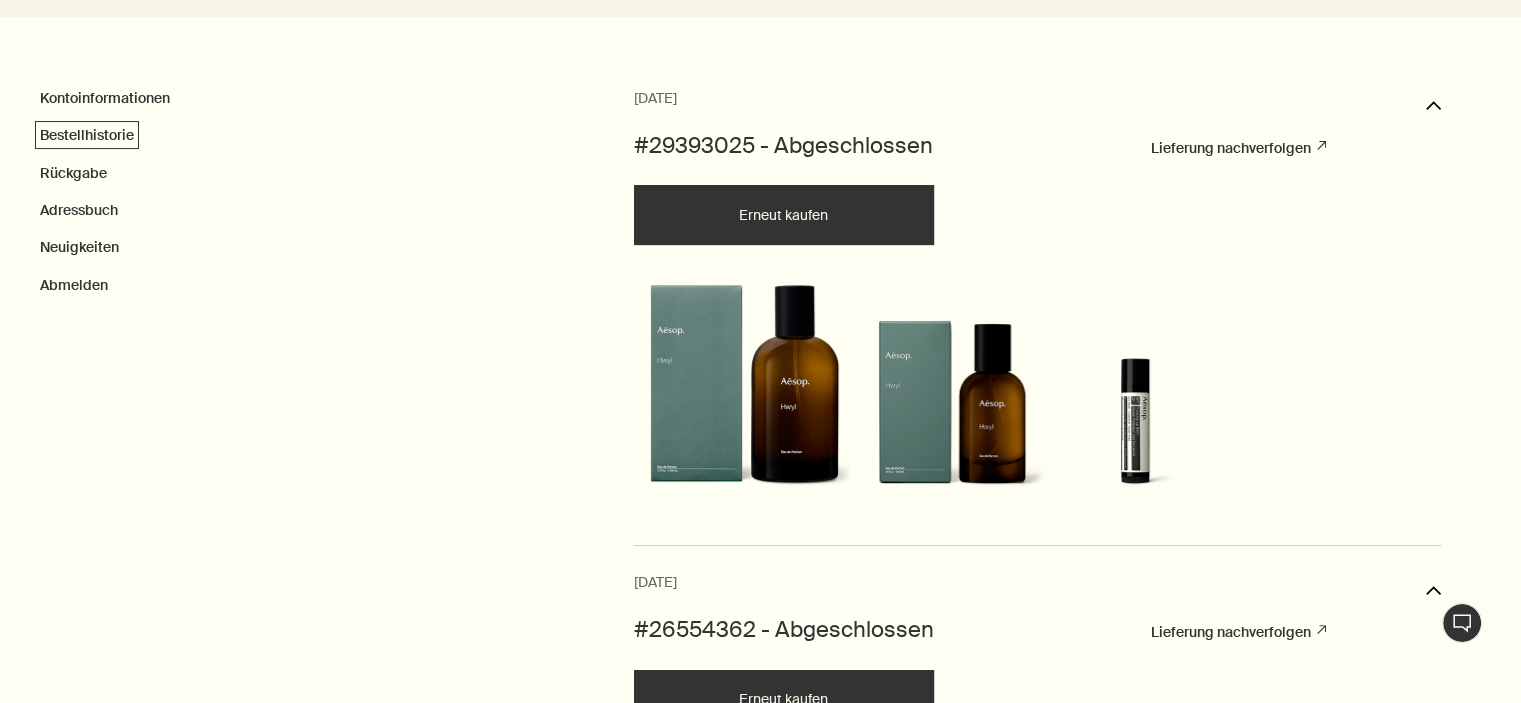 scroll, scrollTop: 1300, scrollLeft: 0, axis: vertical 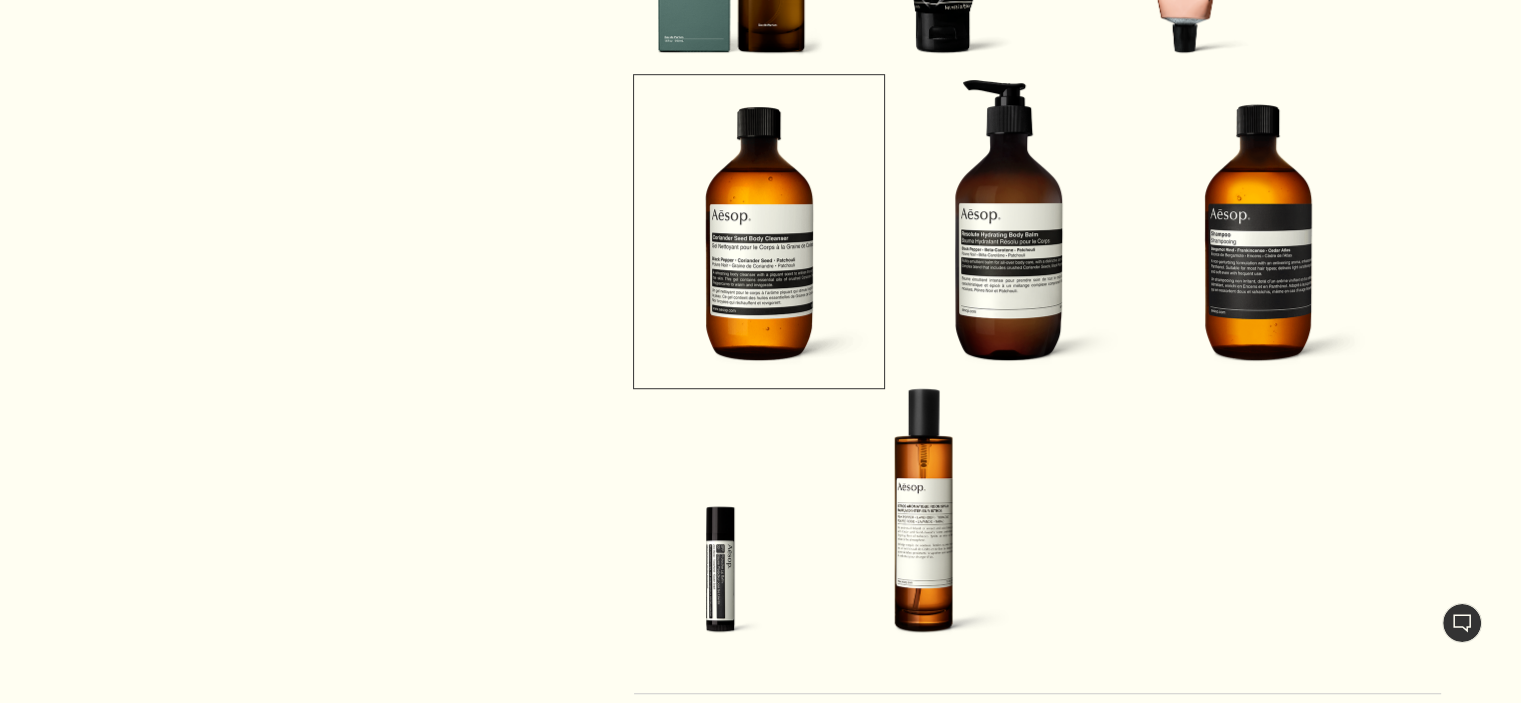click at bounding box center [759, 229] 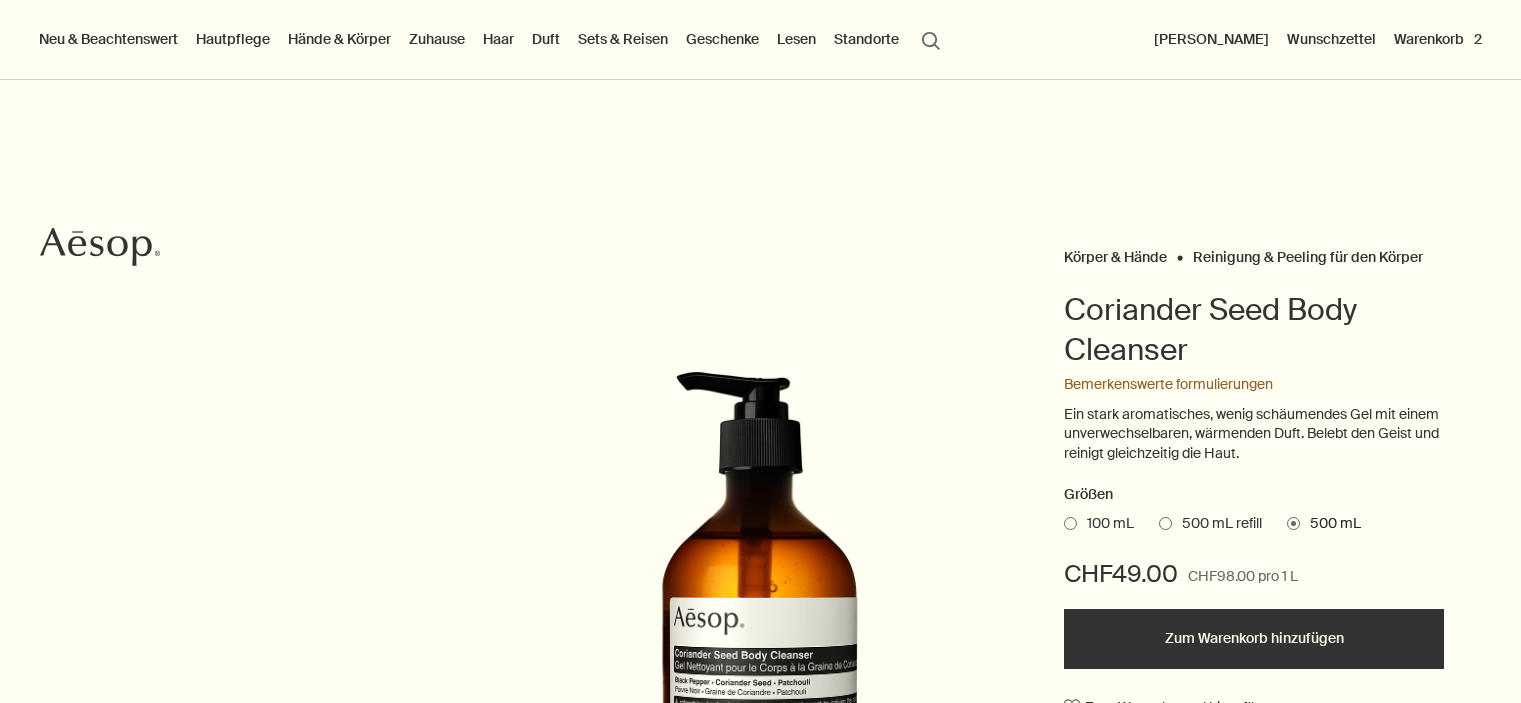 scroll, scrollTop: 200, scrollLeft: 0, axis: vertical 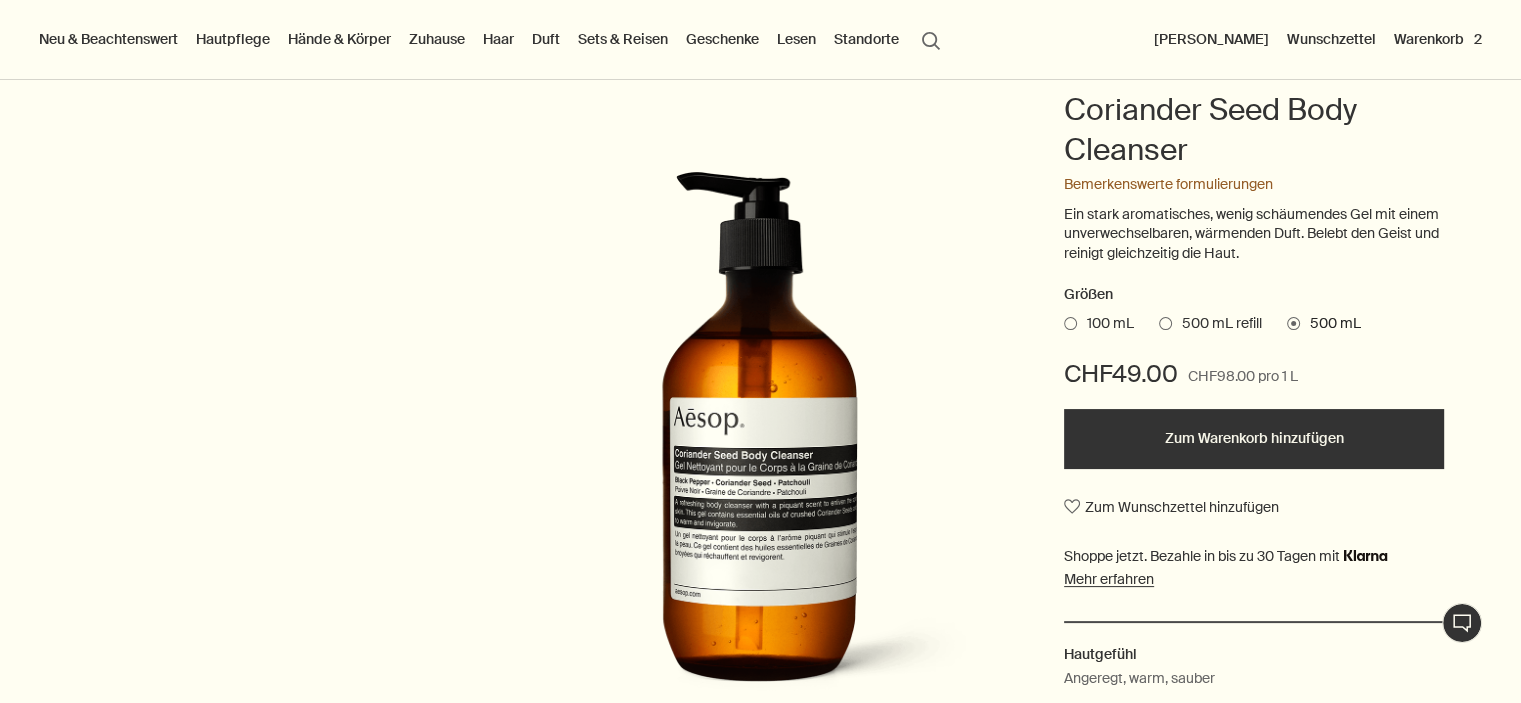 click on "500 mL refill" at bounding box center [1217, 324] 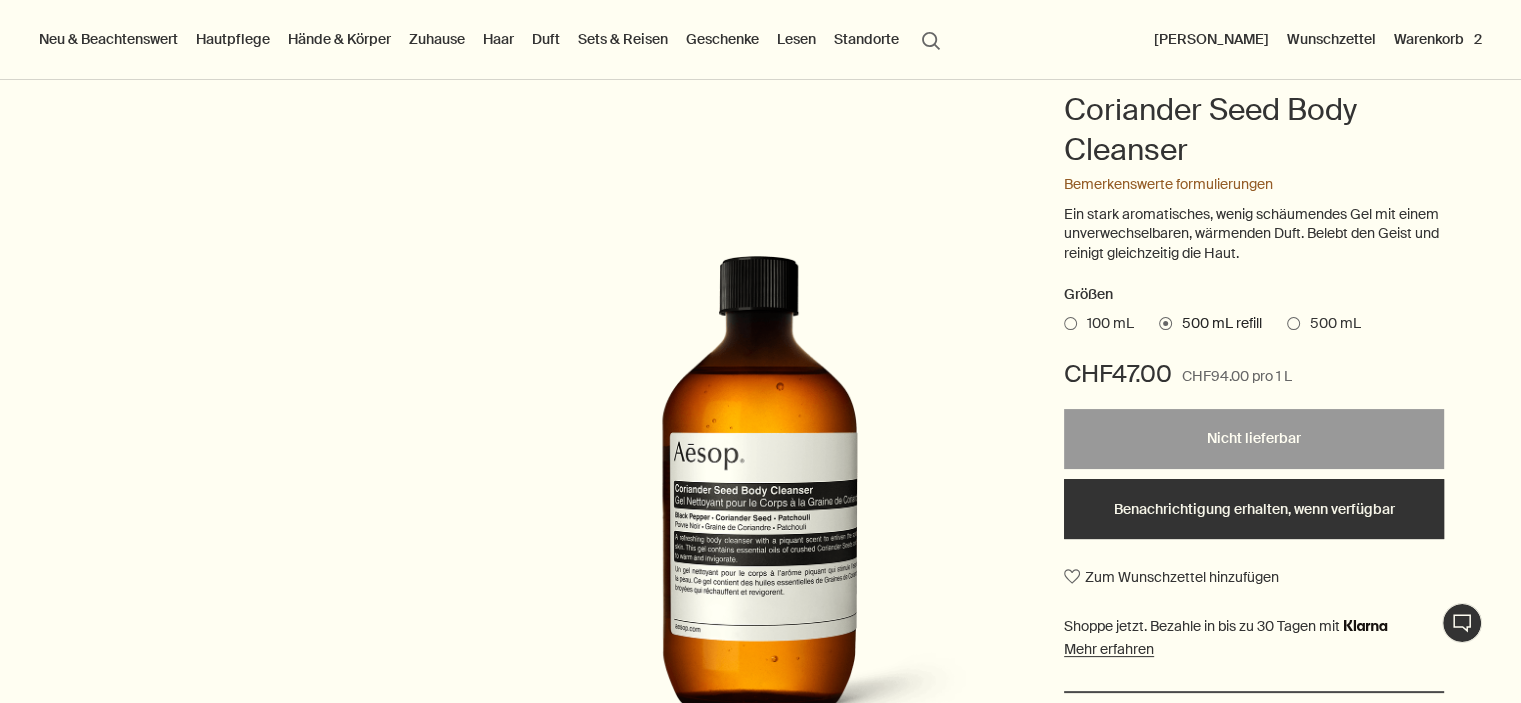click on "500 mL" at bounding box center [1330, 324] 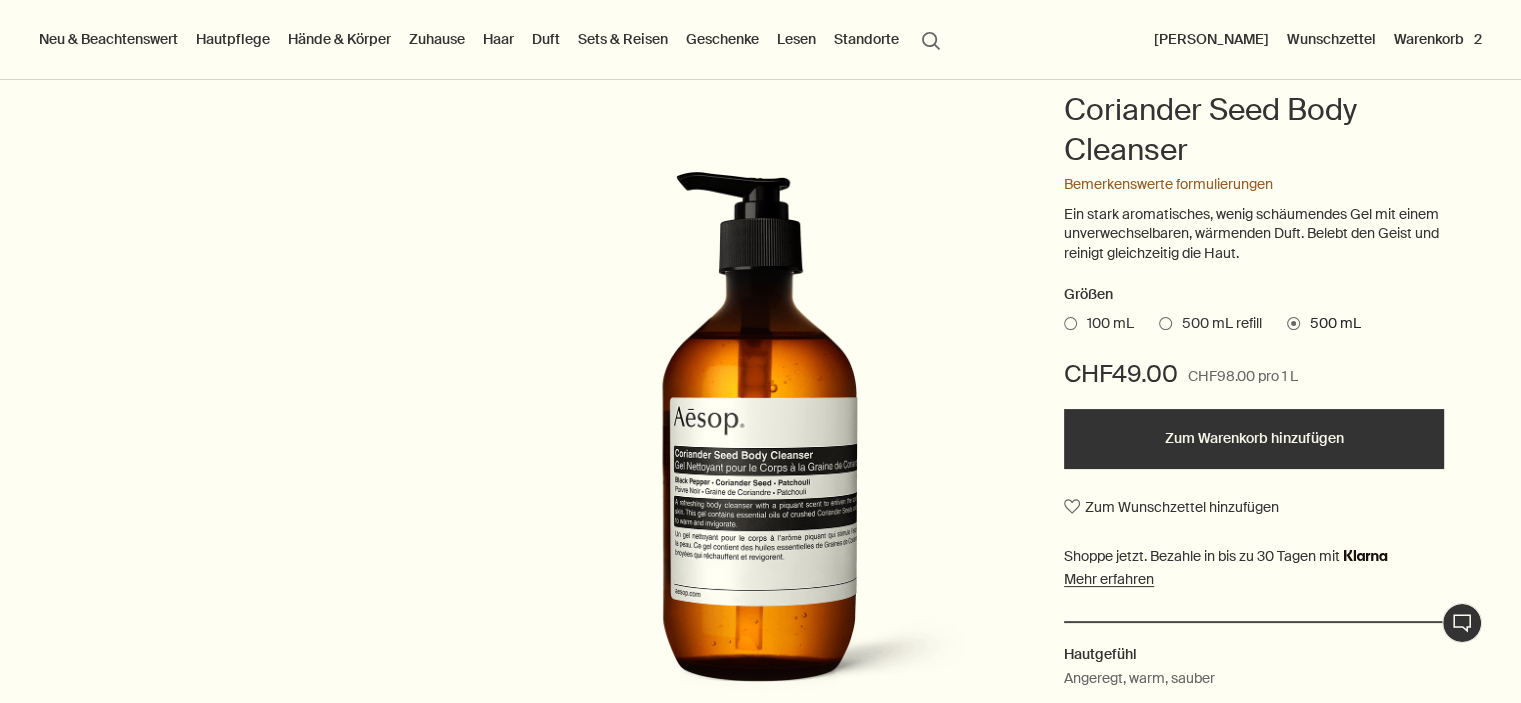 click on "Zum Warenkorb hinzufügen" at bounding box center [1254, 439] 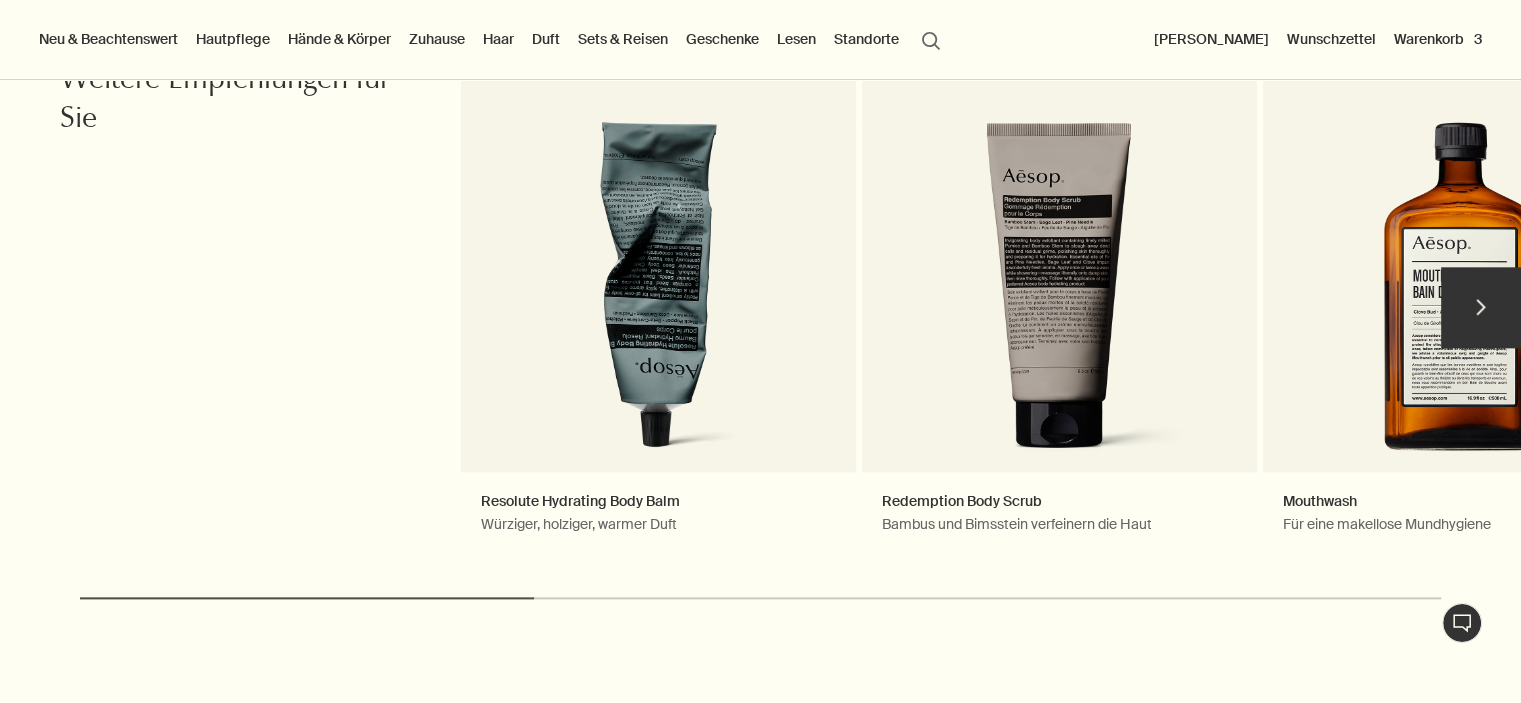 scroll, scrollTop: 2200, scrollLeft: 0, axis: vertical 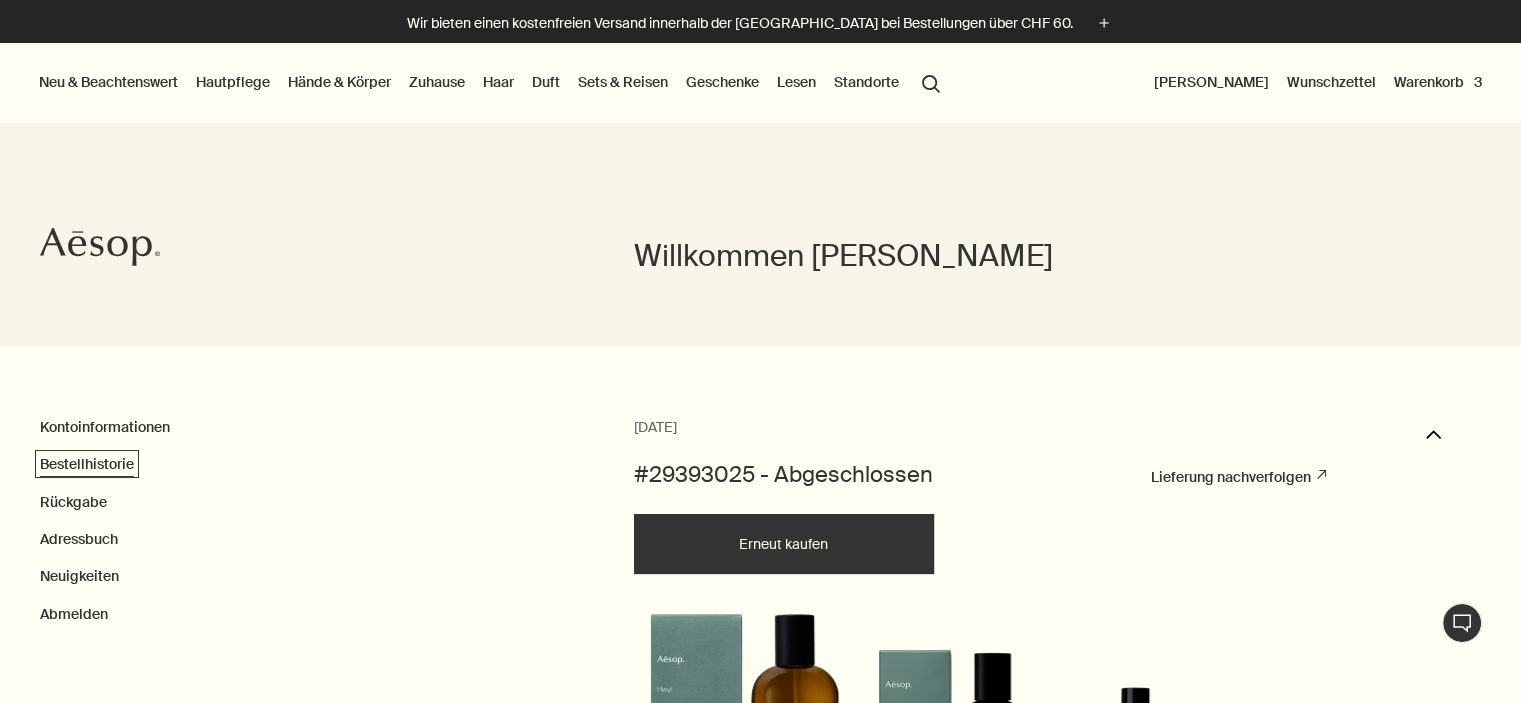 click on "Bestellhistorie" at bounding box center [87, 464] 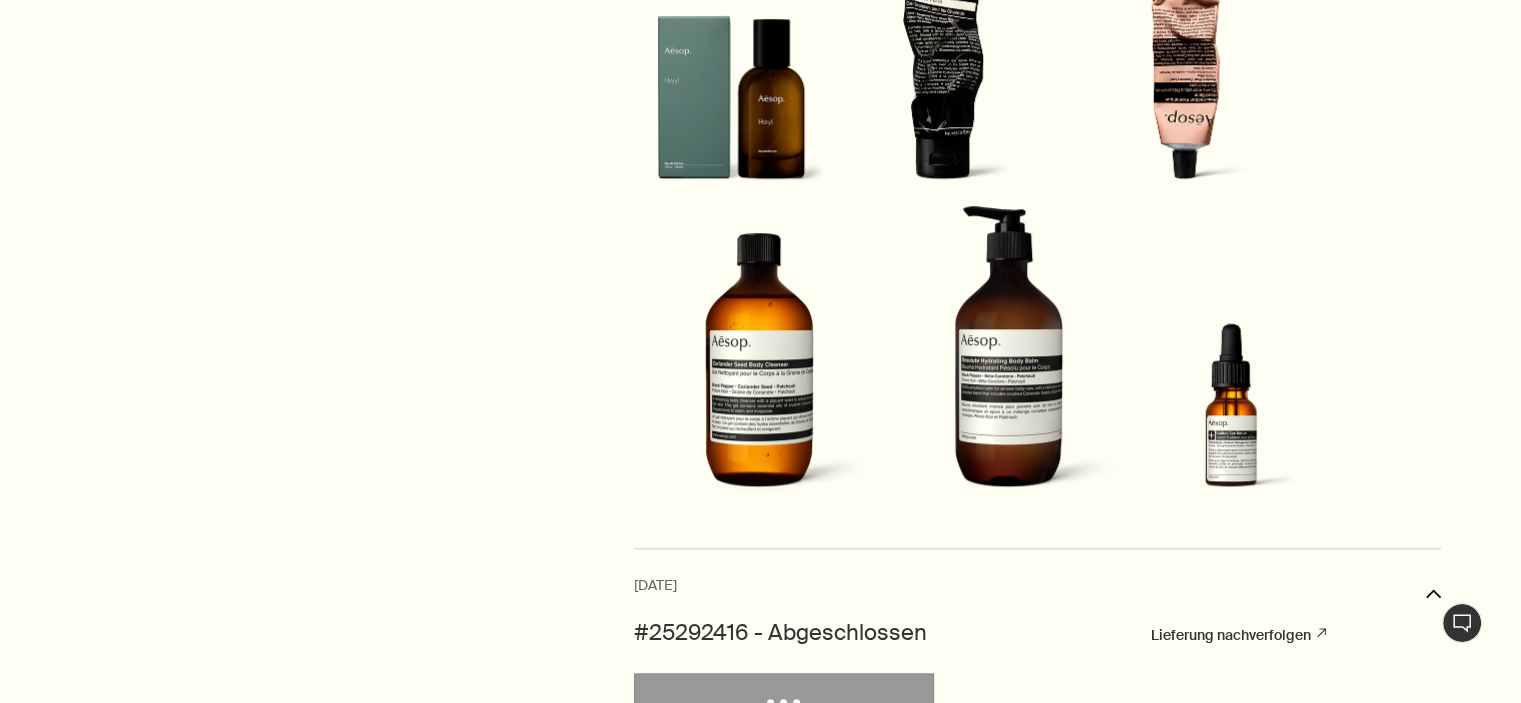 scroll, scrollTop: 2200, scrollLeft: 0, axis: vertical 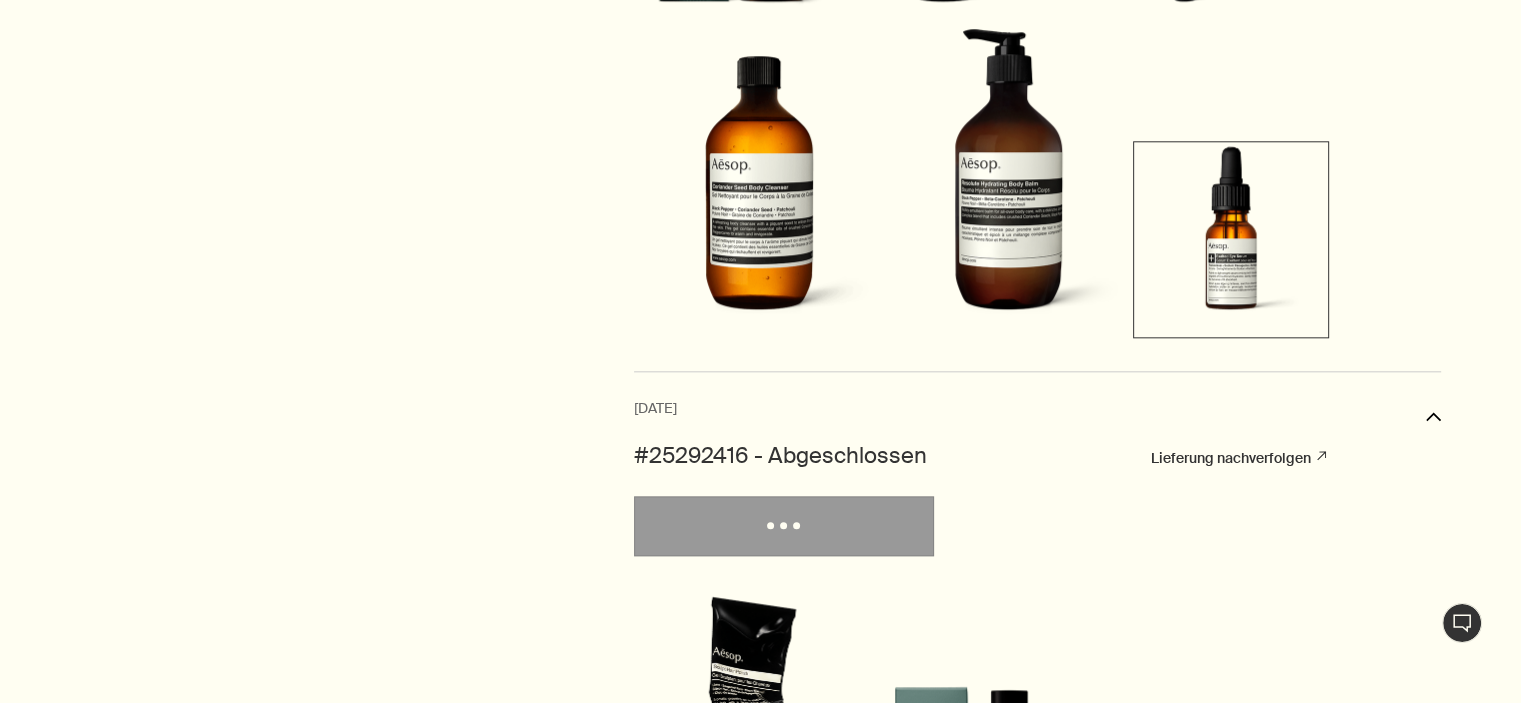 click at bounding box center [1231, 237] 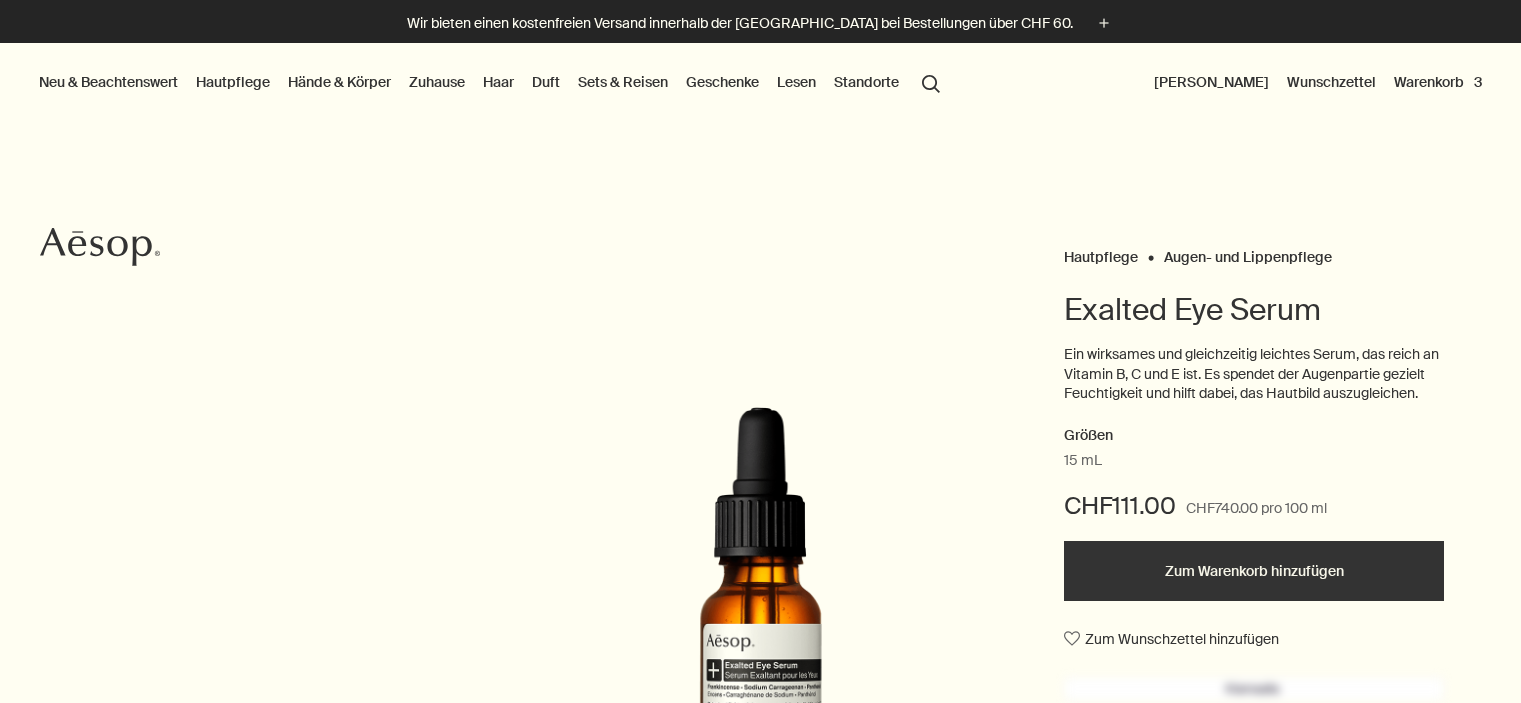 scroll, scrollTop: 0, scrollLeft: 0, axis: both 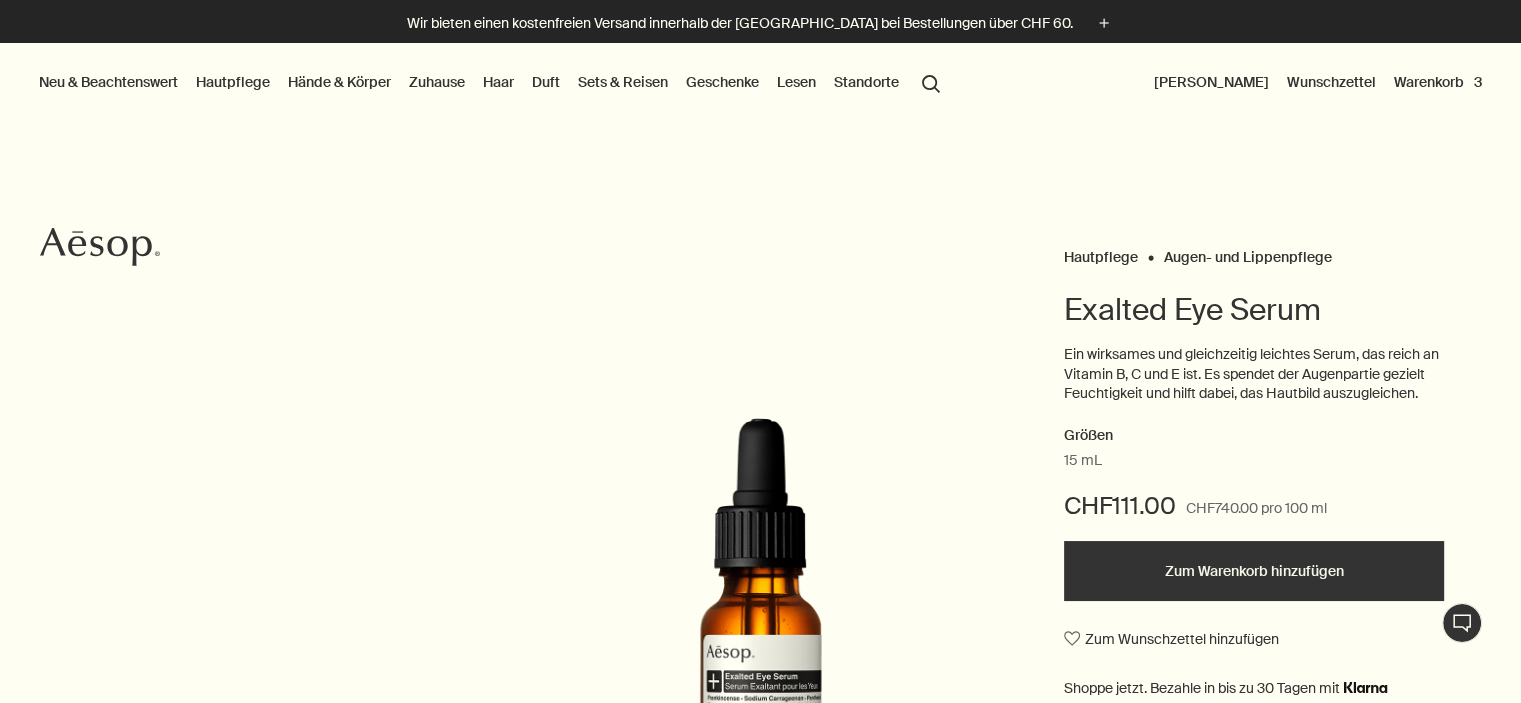 click on "Zum Warenkorb hinzufügen" at bounding box center [1254, 571] 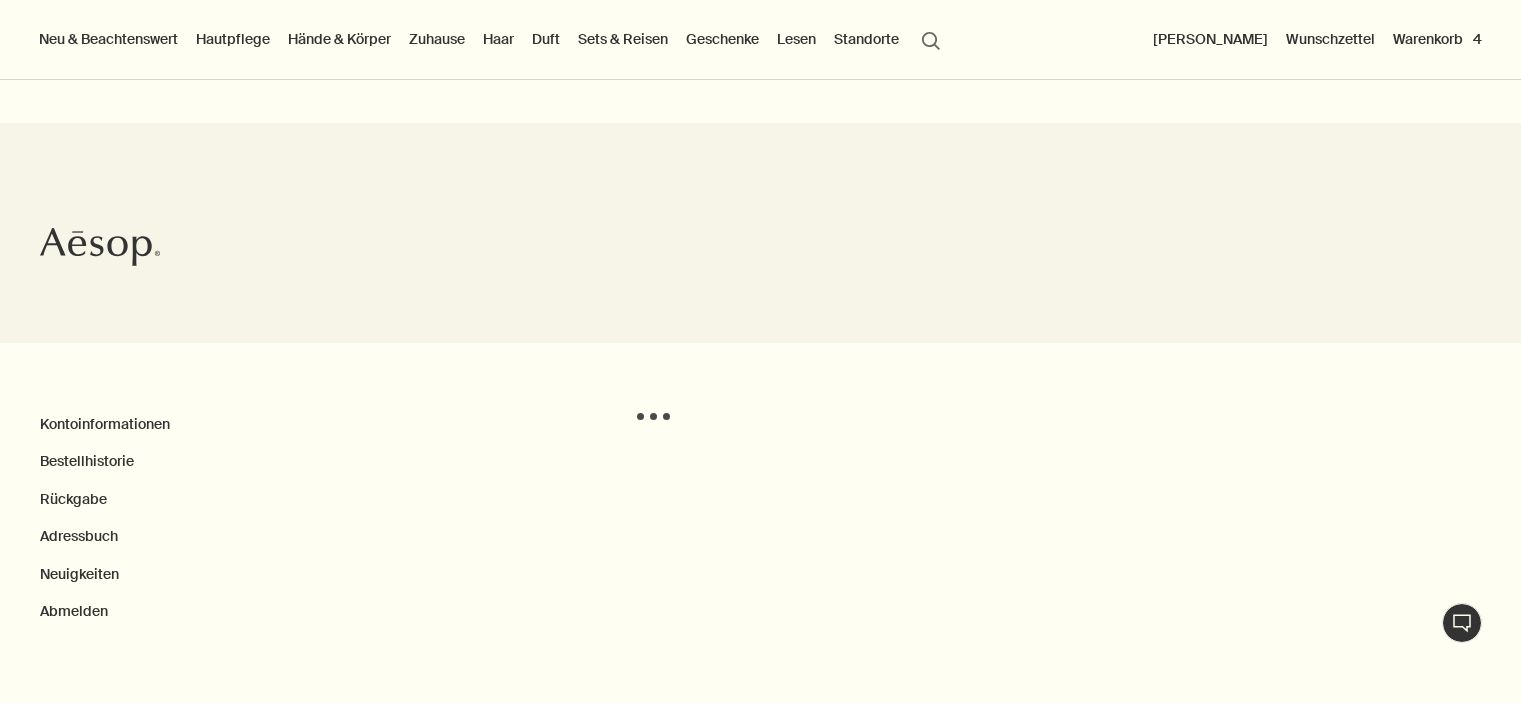 scroll, scrollTop: 1090, scrollLeft: 0, axis: vertical 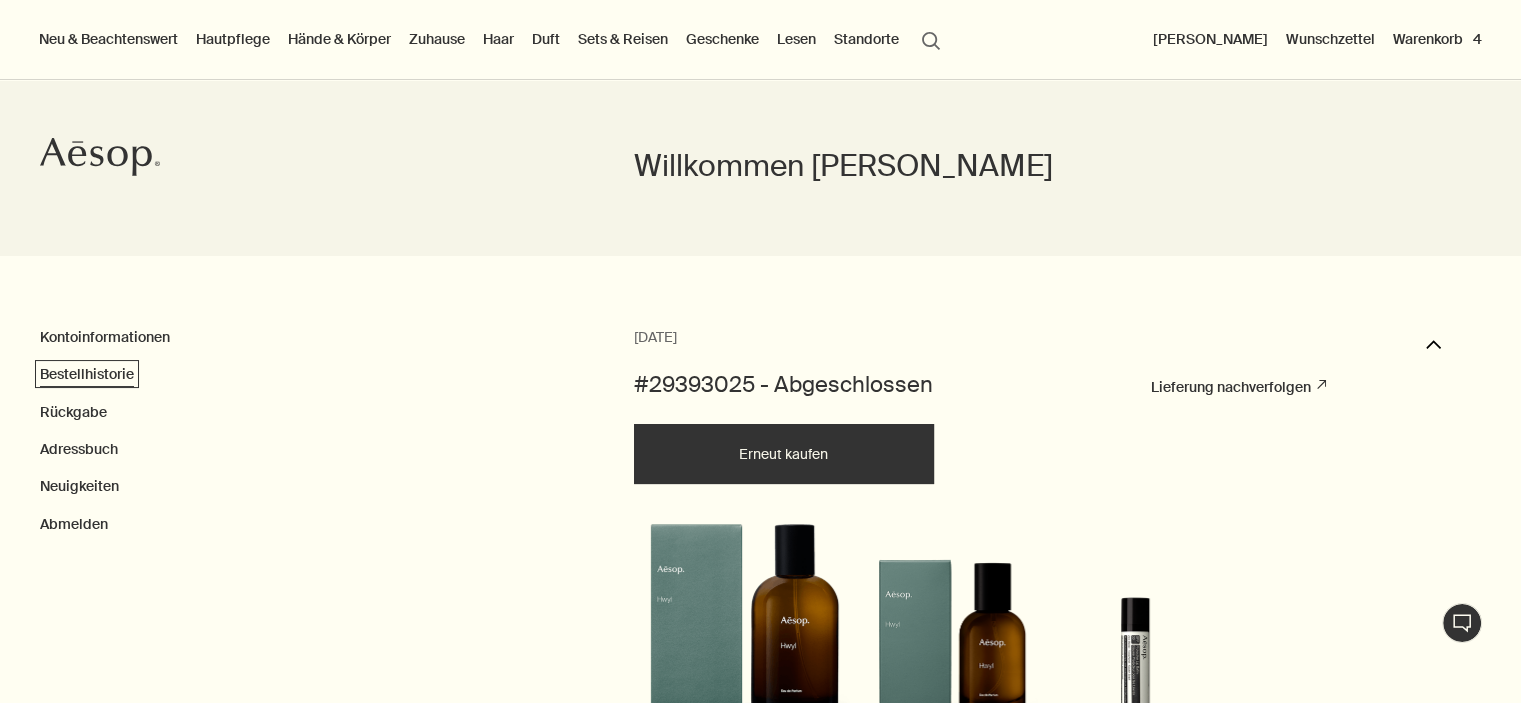 click on "Bestellhistorie" at bounding box center [87, 374] 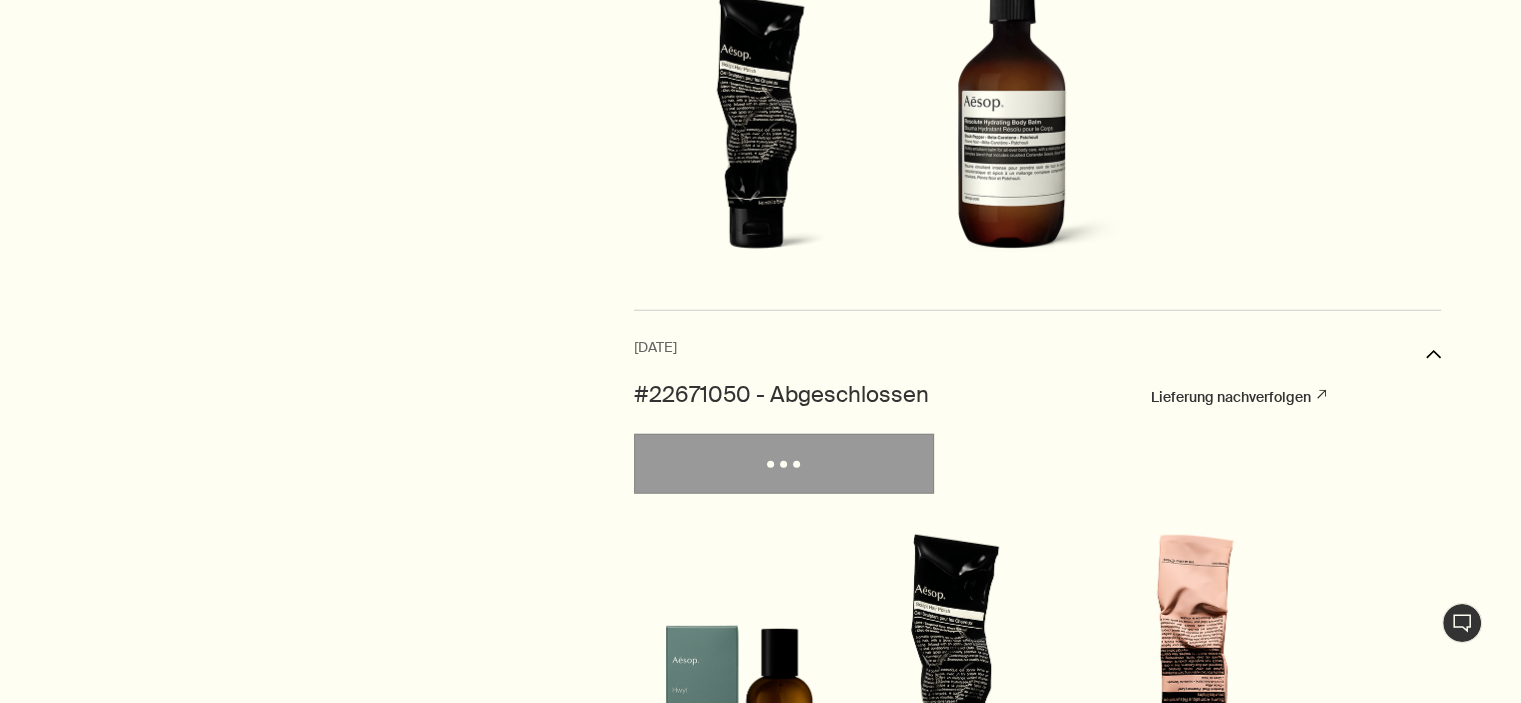 scroll, scrollTop: 5200, scrollLeft: 0, axis: vertical 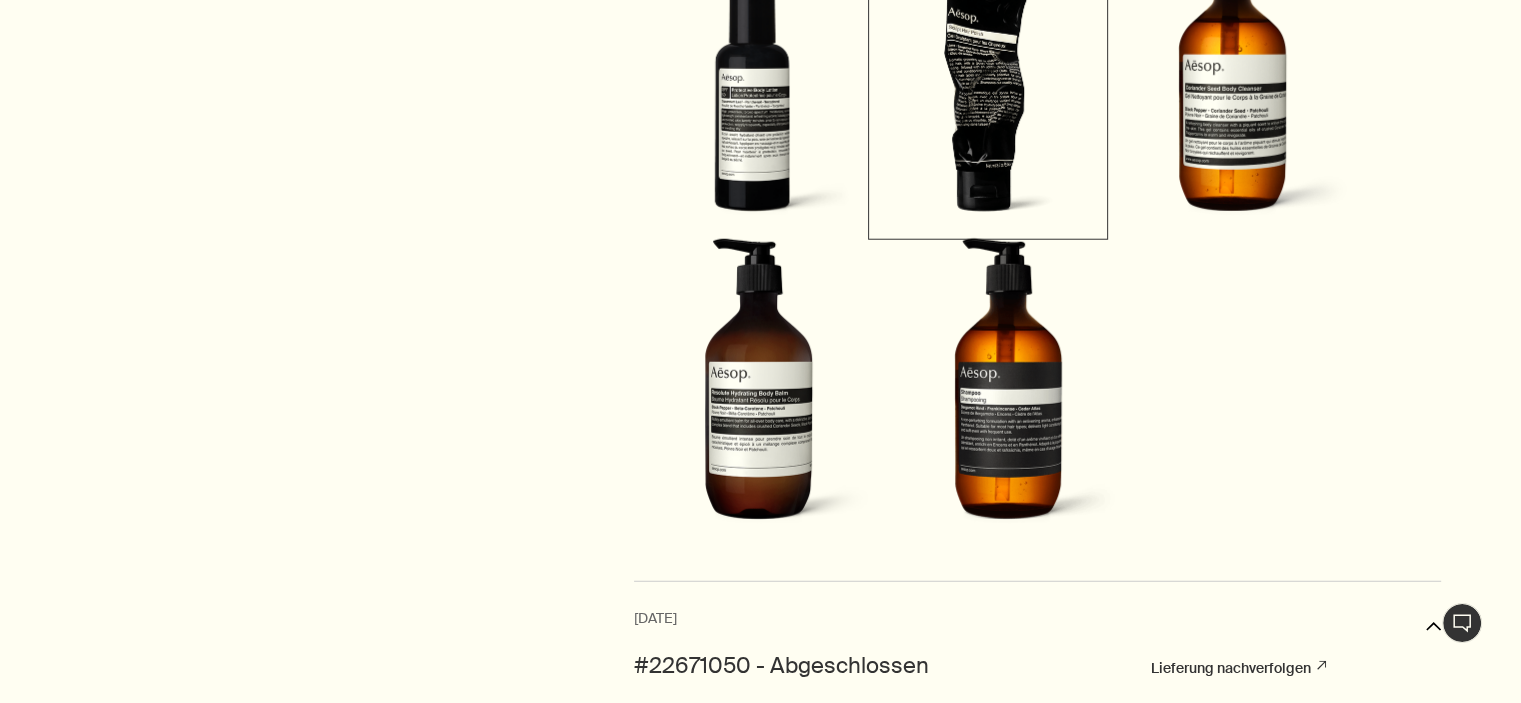 click at bounding box center [988, 93] 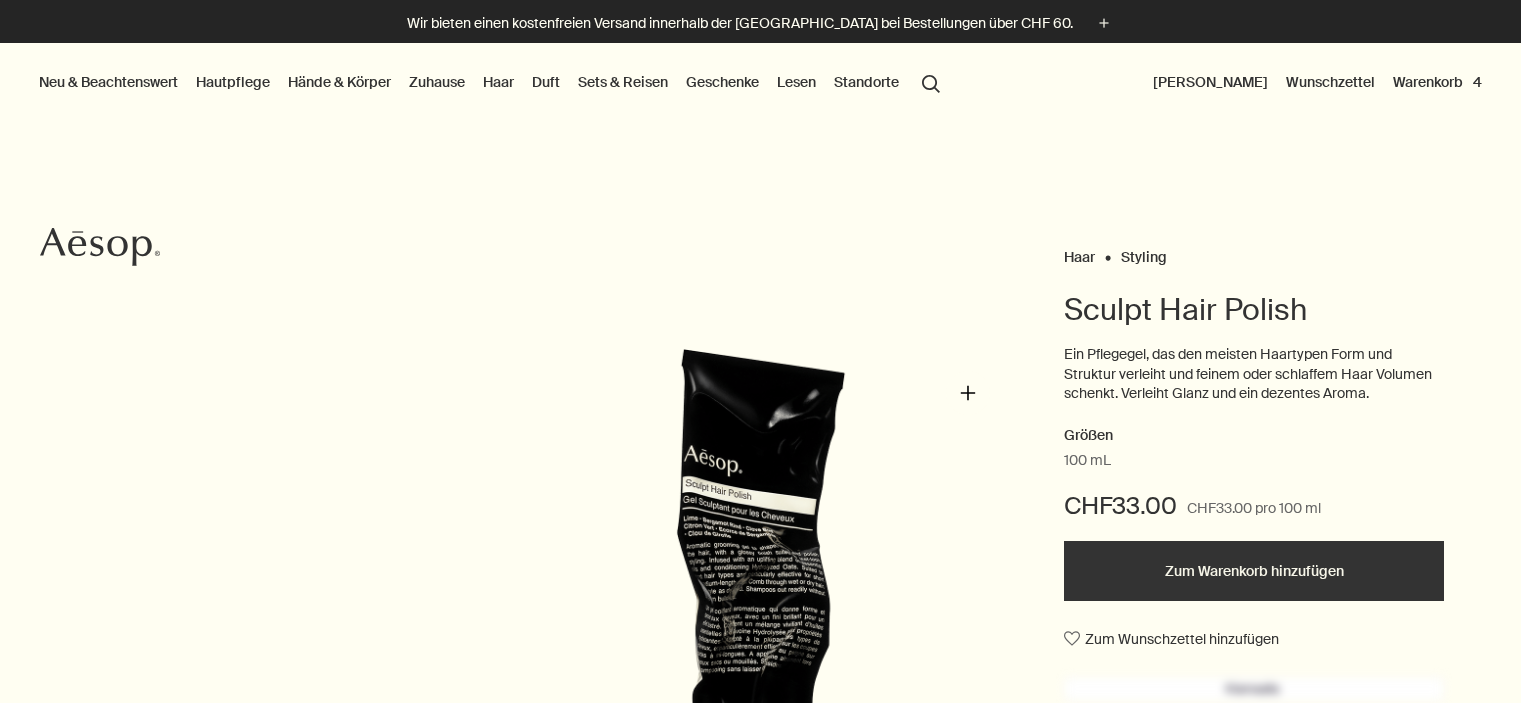 scroll, scrollTop: 0, scrollLeft: 0, axis: both 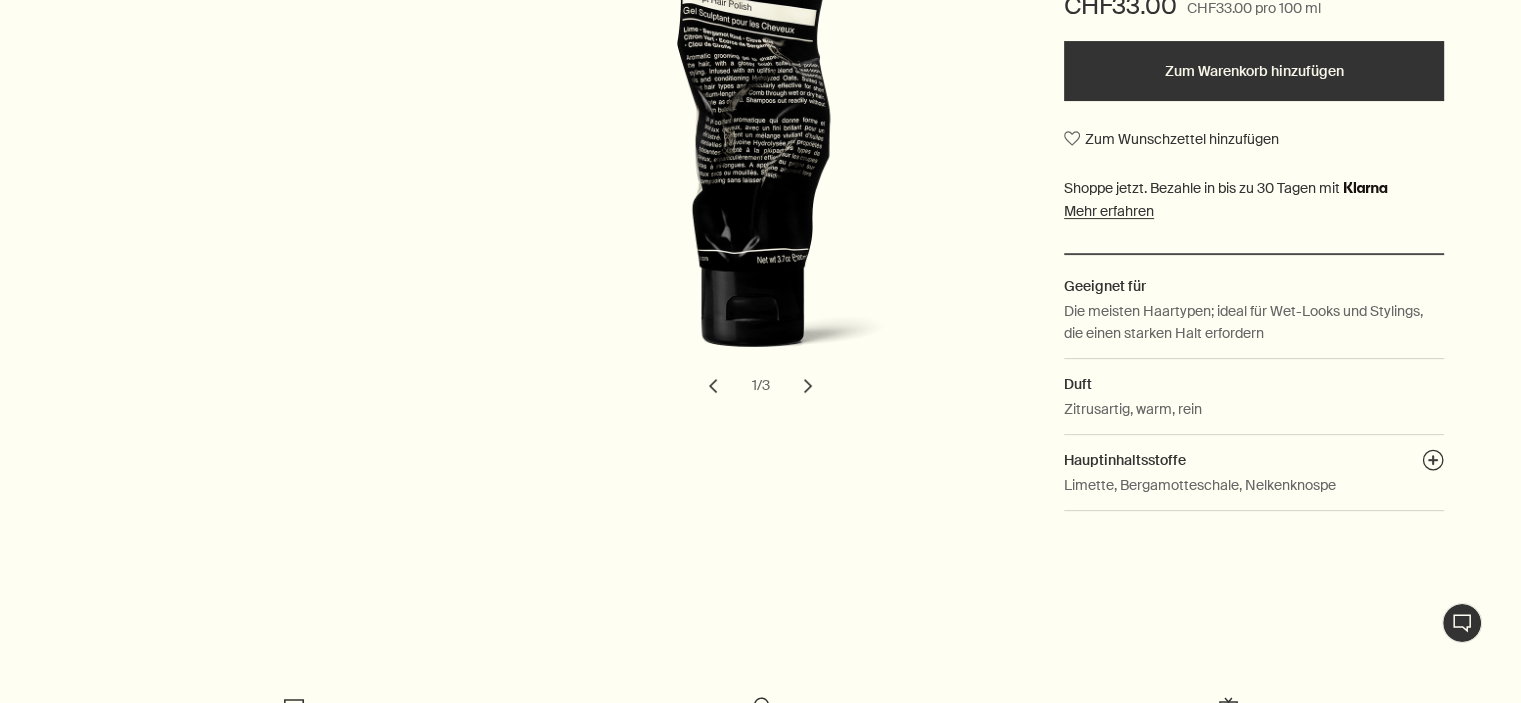 click on "Zum Warenkorb hinzufügen" at bounding box center (1254, 71) 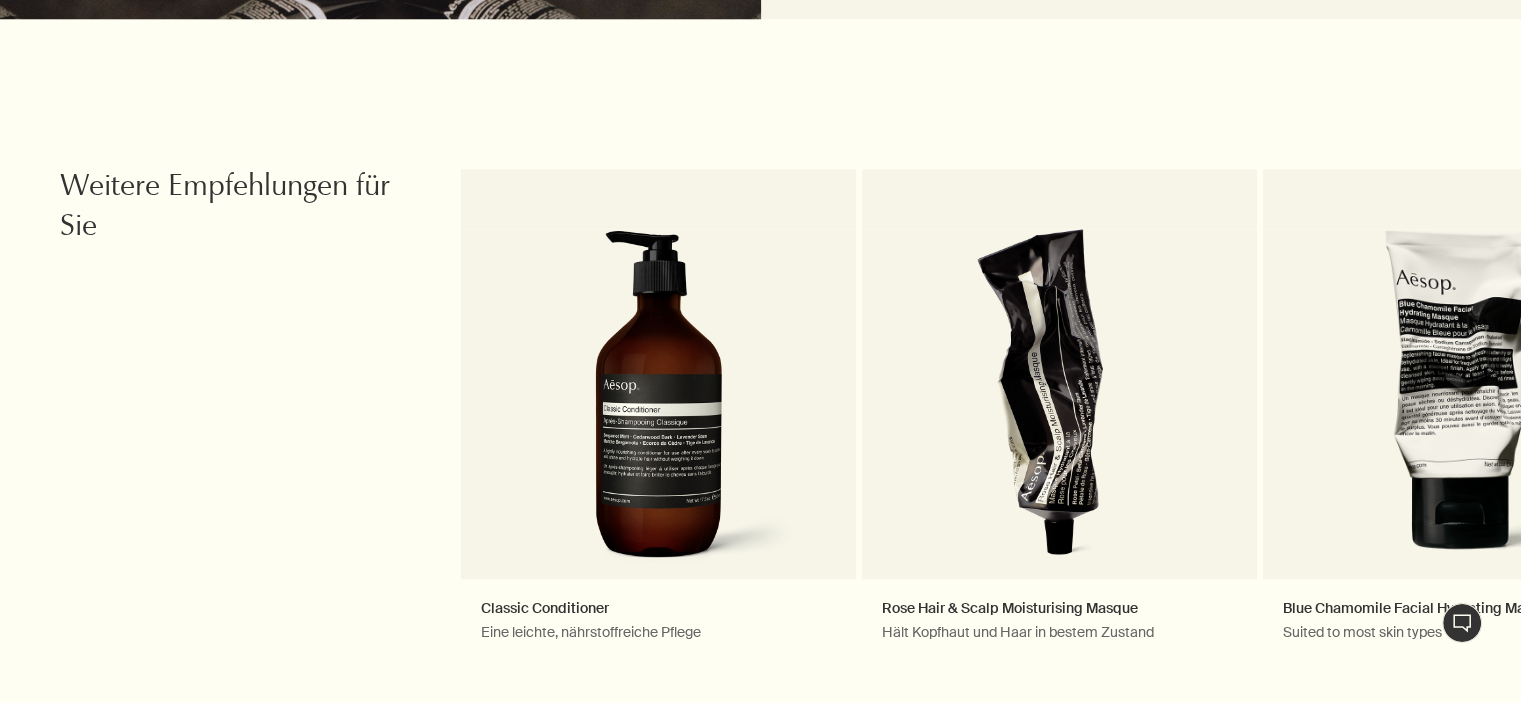 scroll, scrollTop: 2100, scrollLeft: 0, axis: vertical 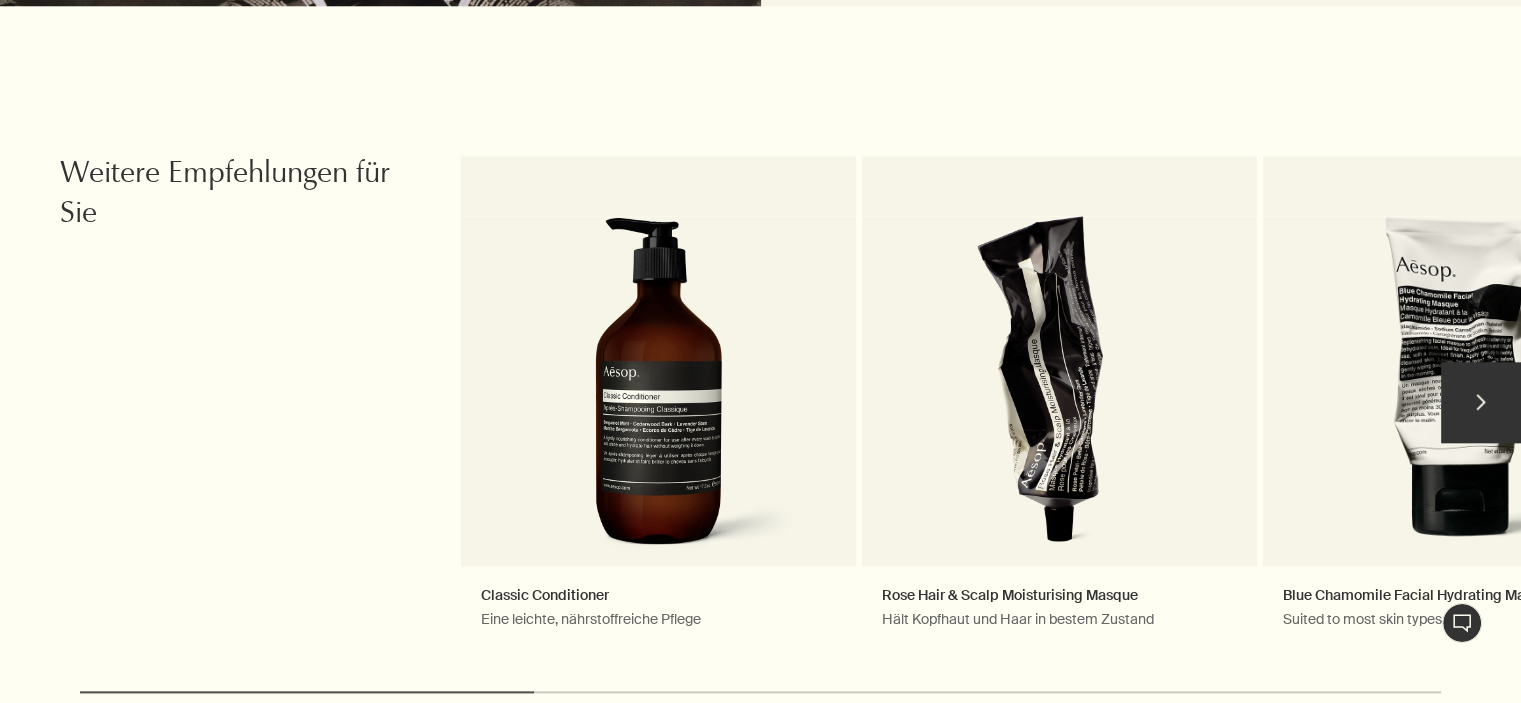 click on "chevron" at bounding box center [1481, 402] 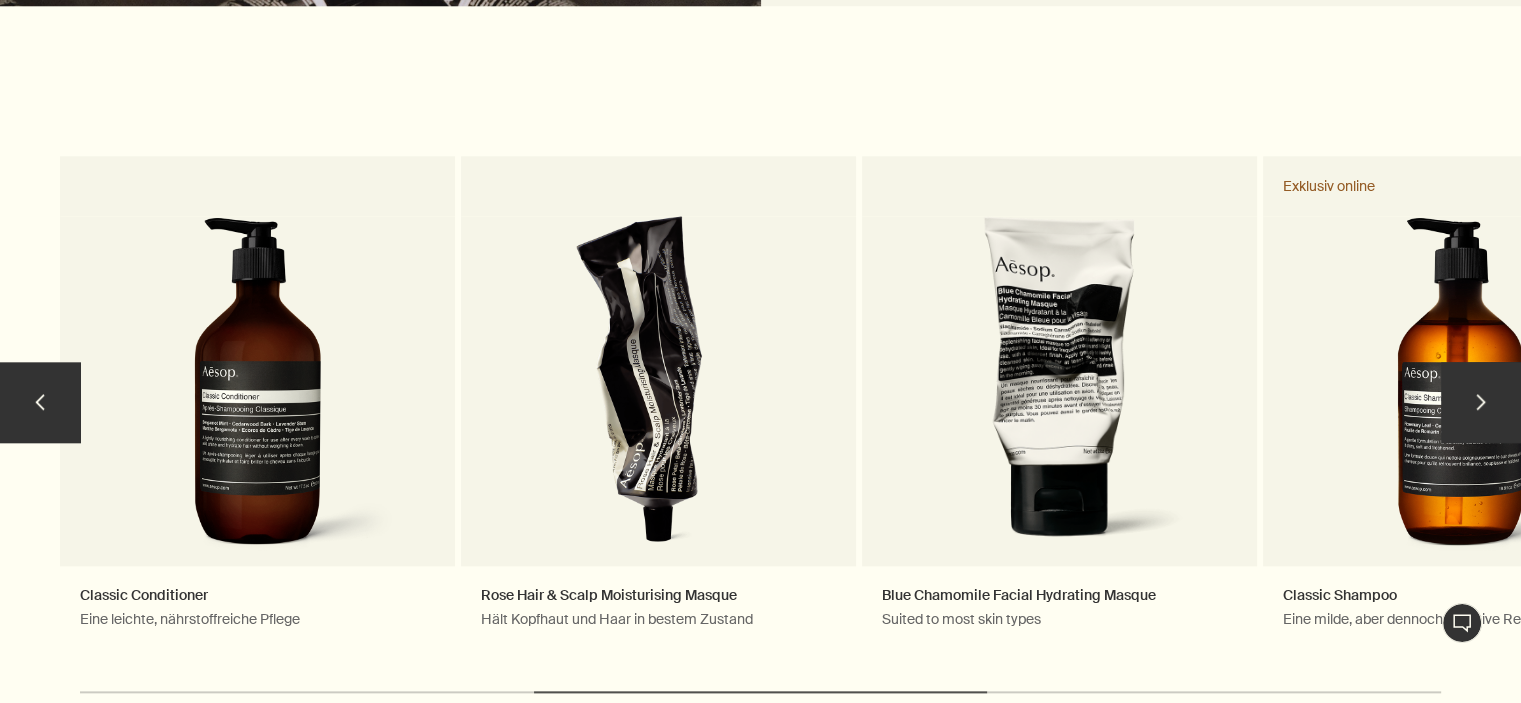 click on "chevron" at bounding box center (1481, 402) 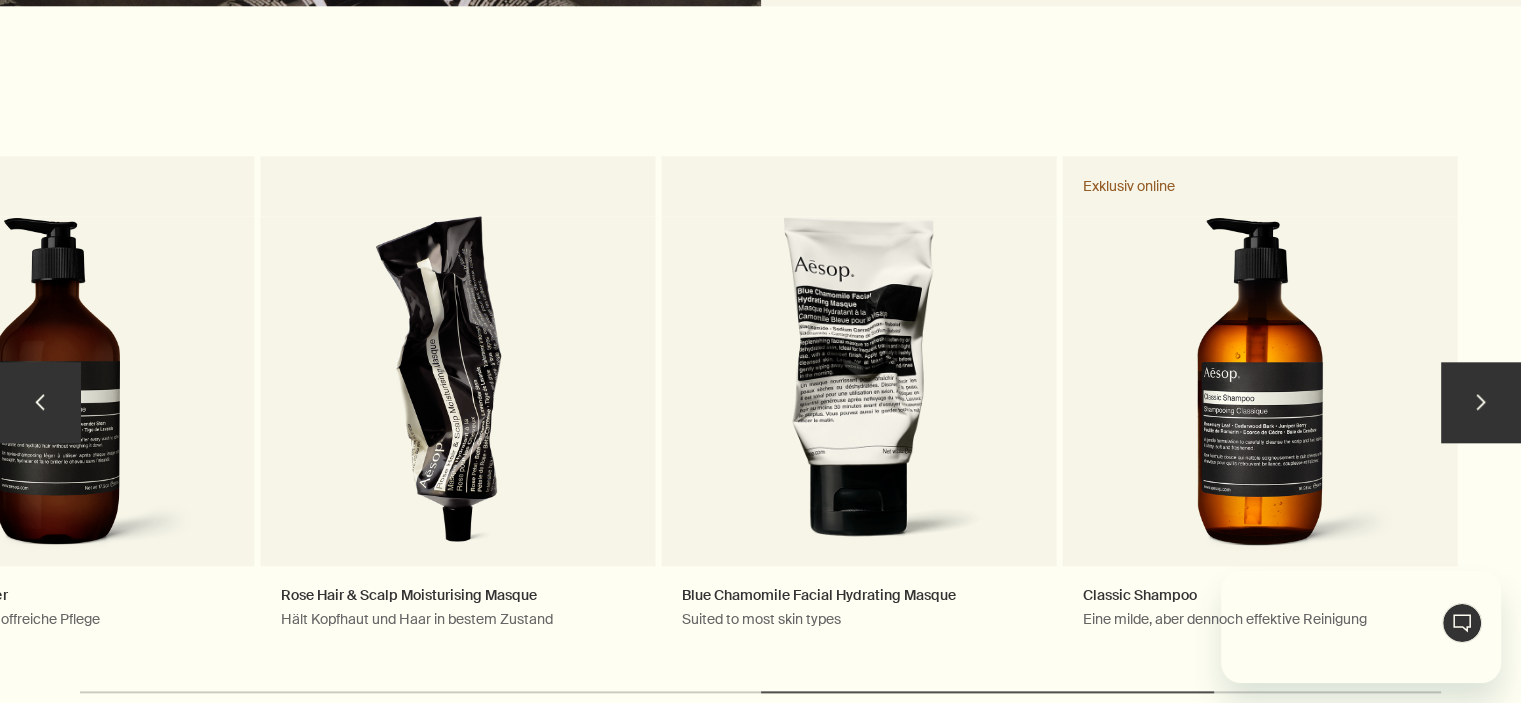 click on "chevron" at bounding box center [1481, 402] 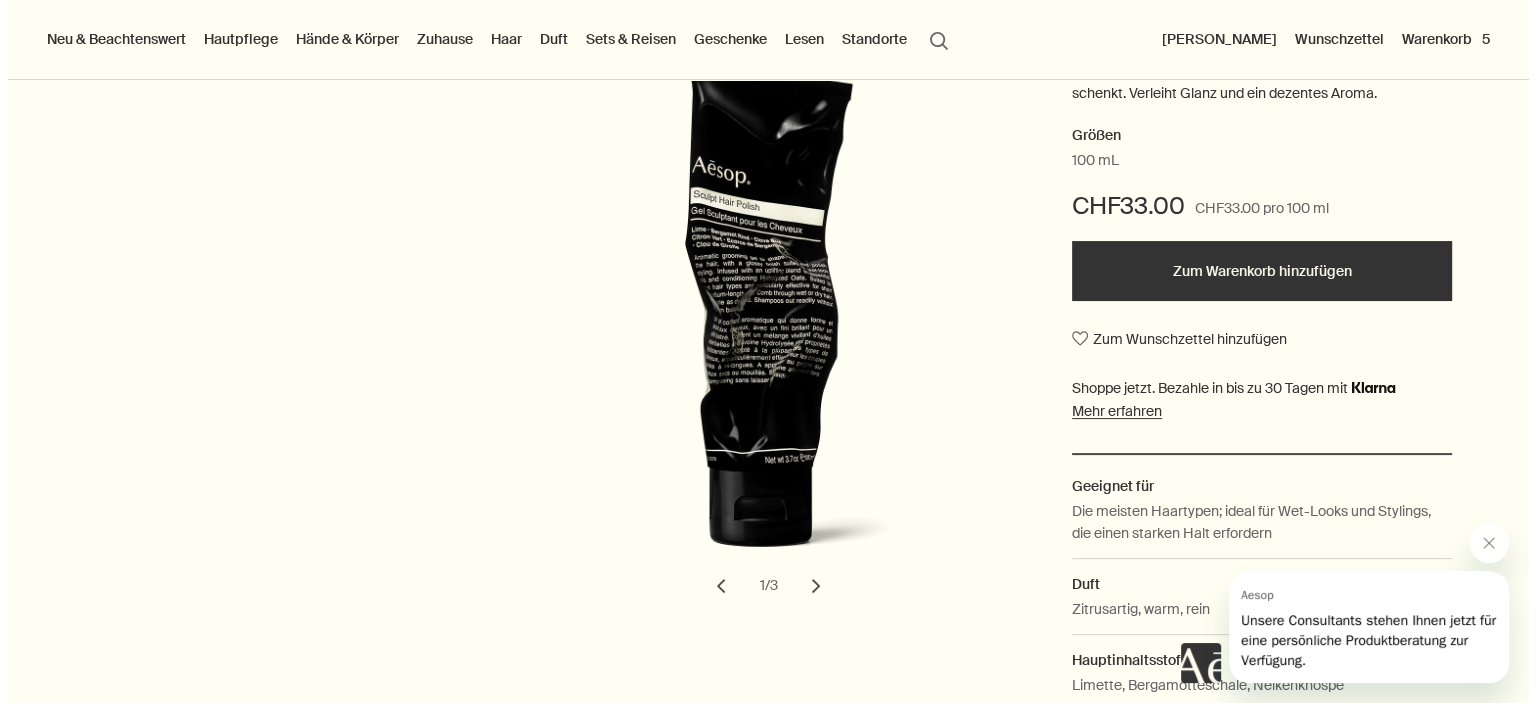 scroll, scrollTop: 0, scrollLeft: 0, axis: both 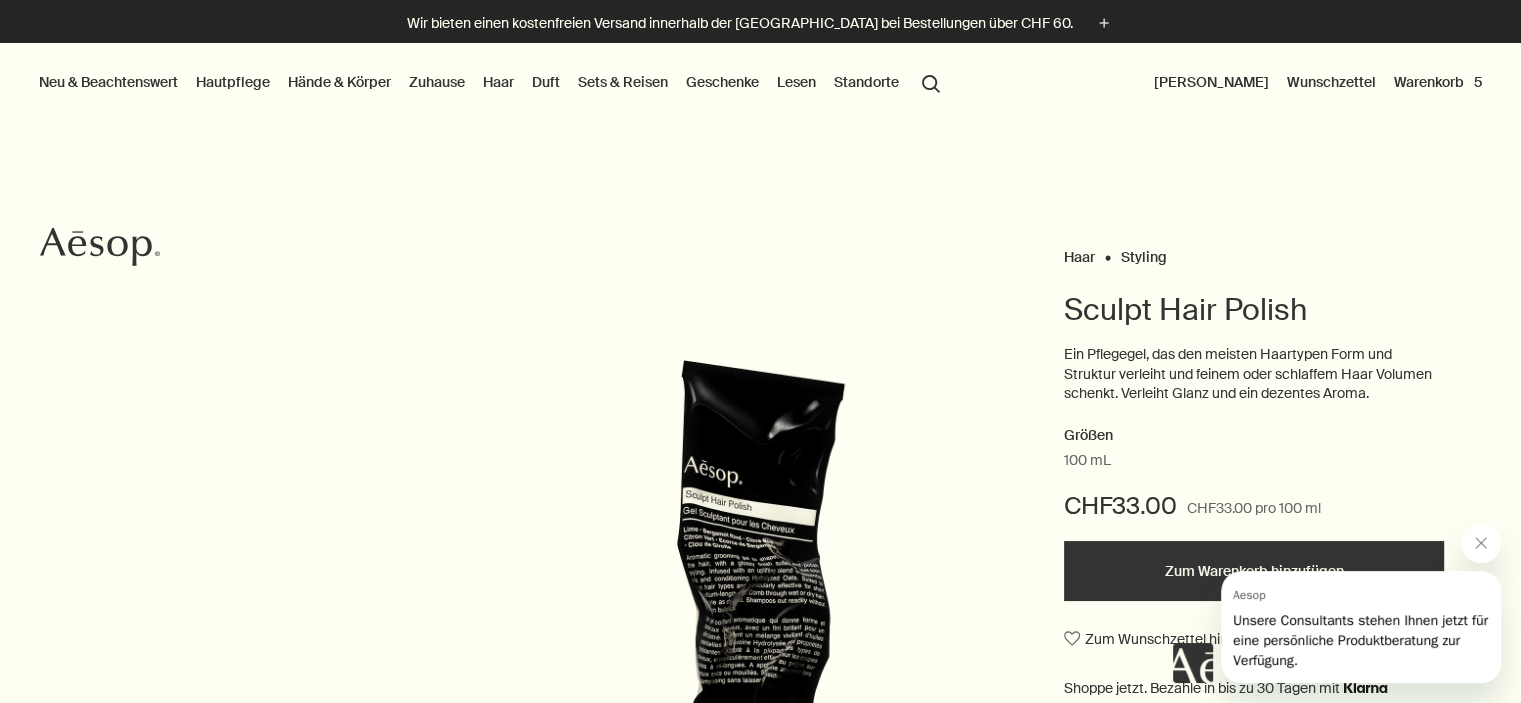 click on "Warenkorb 5" at bounding box center (1438, 82) 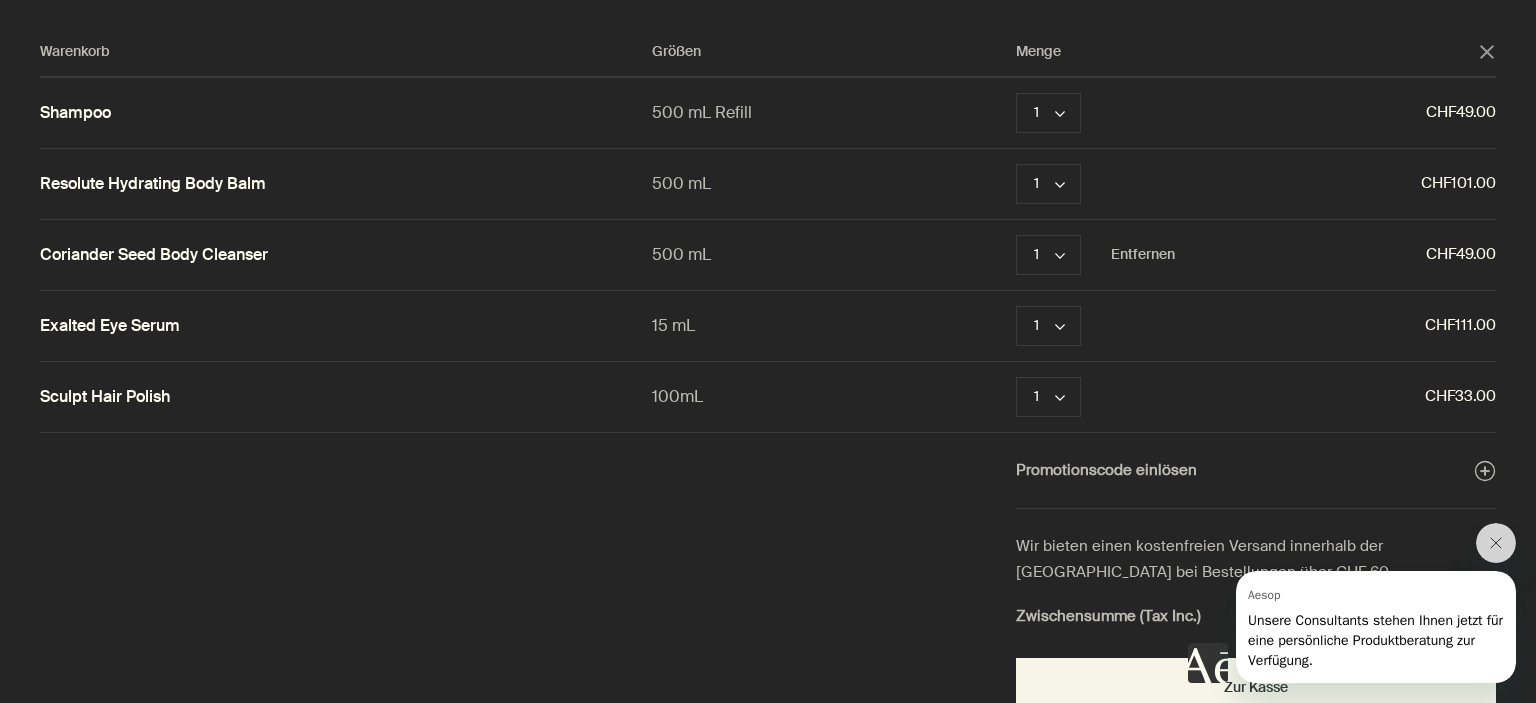 click on "Coriander Seed Body Cleanser" at bounding box center [154, 255] 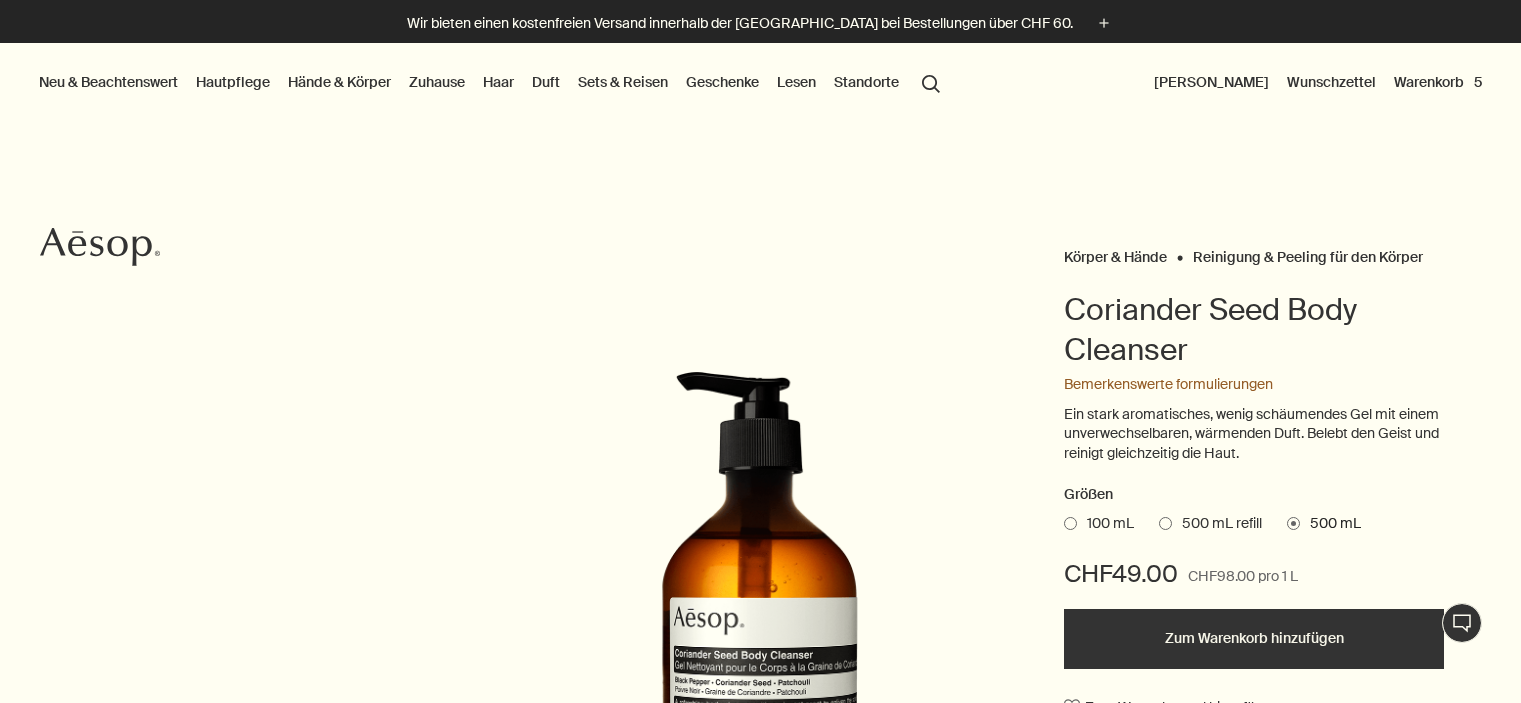 scroll, scrollTop: 0, scrollLeft: 0, axis: both 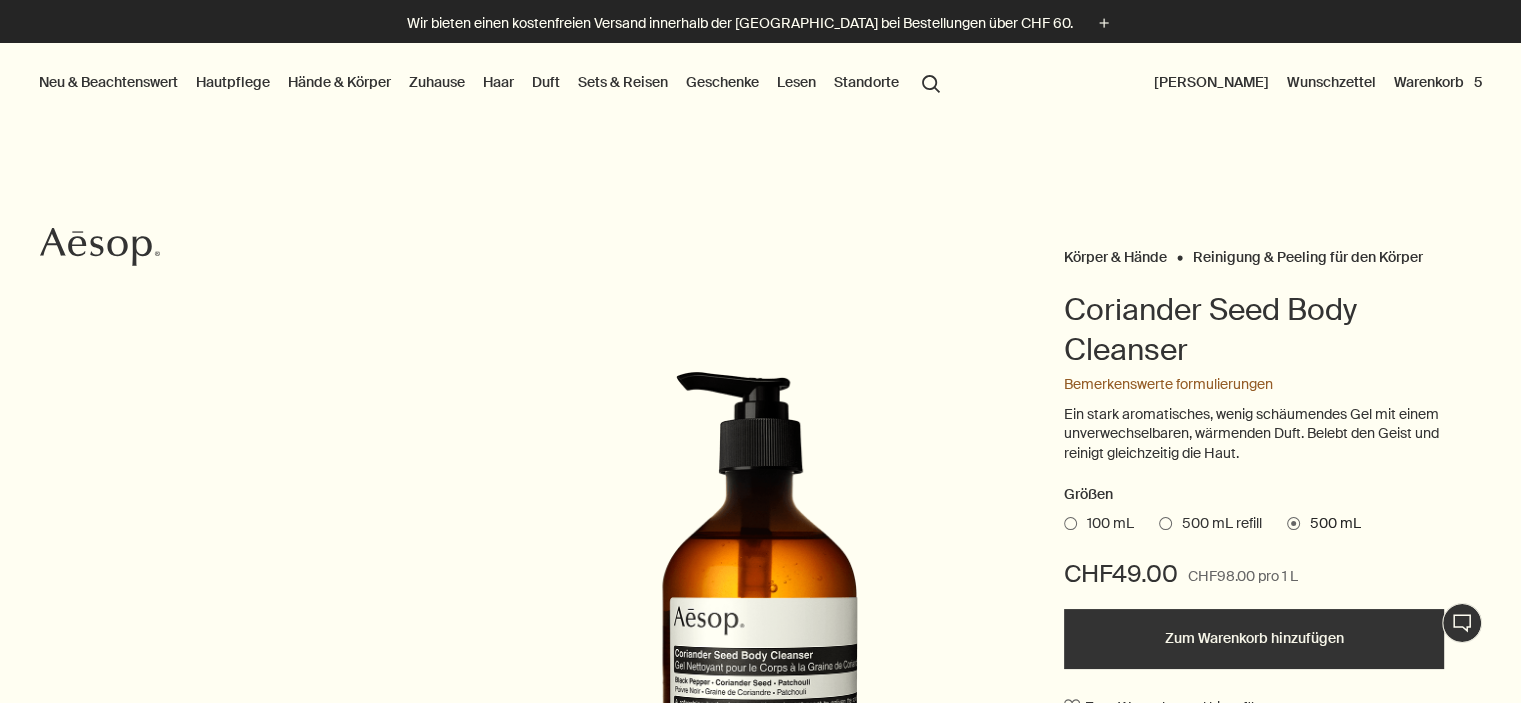 click on "Warenkorb 5" at bounding box center (1438, 82) 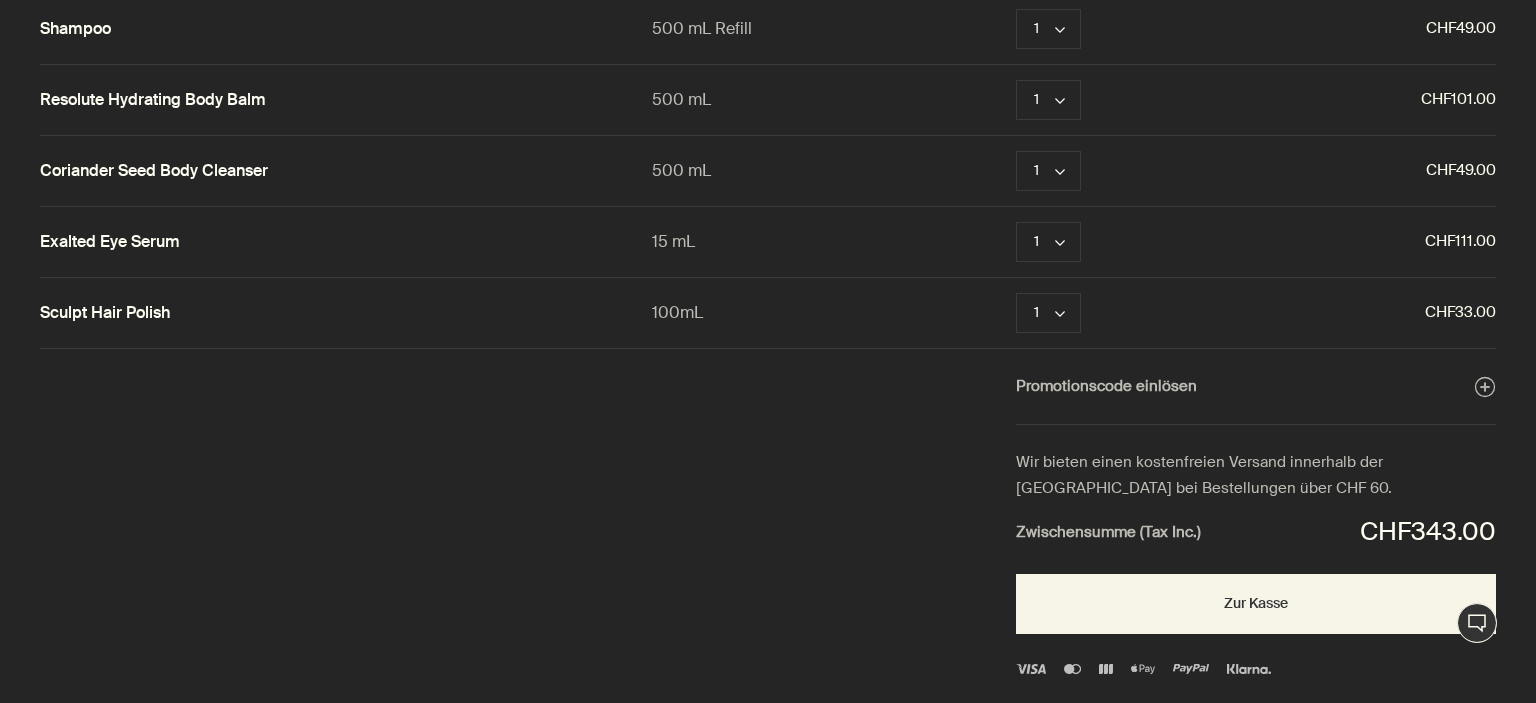 scroll, scrollTop: 100, scrollLeft: 0, axis: vertical 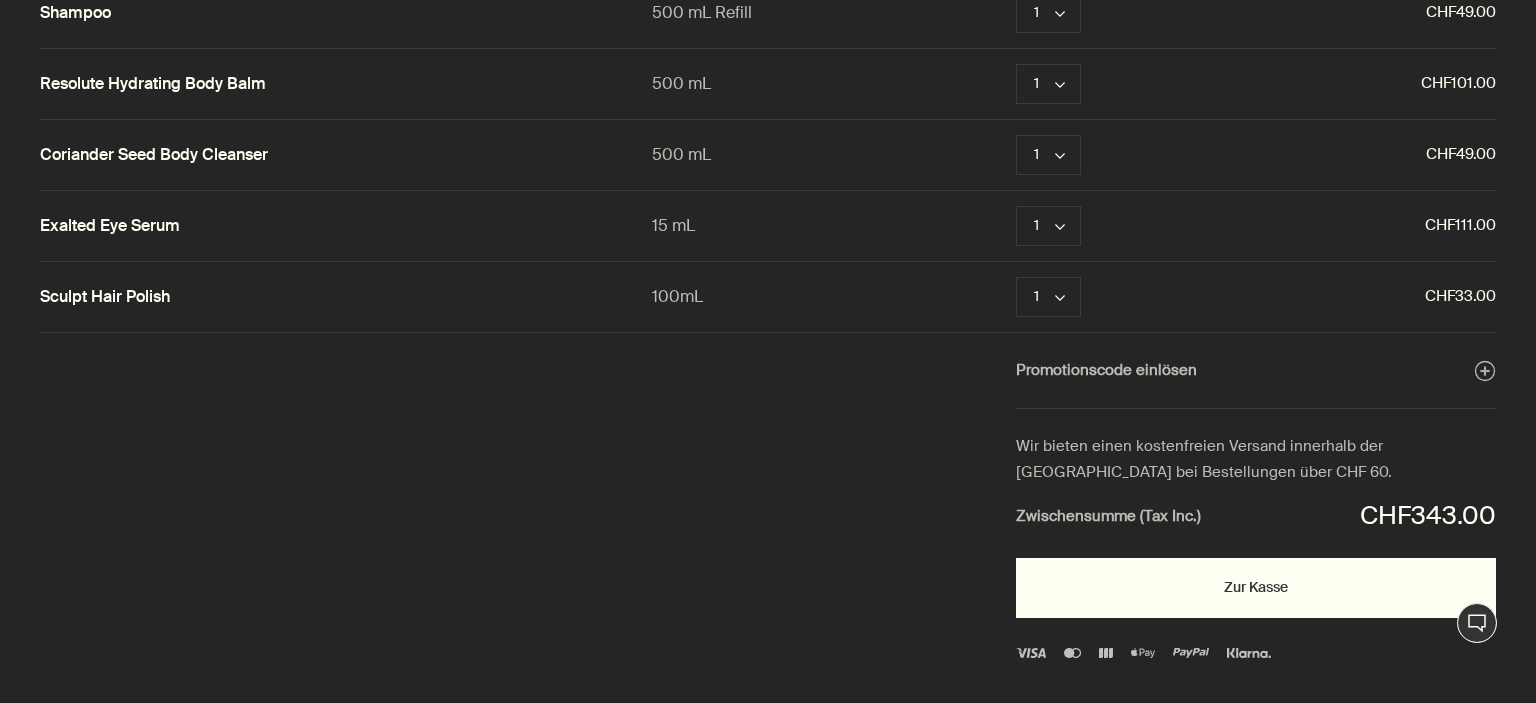 click on "Zur Kasse" at bounding box center [1256, 588] 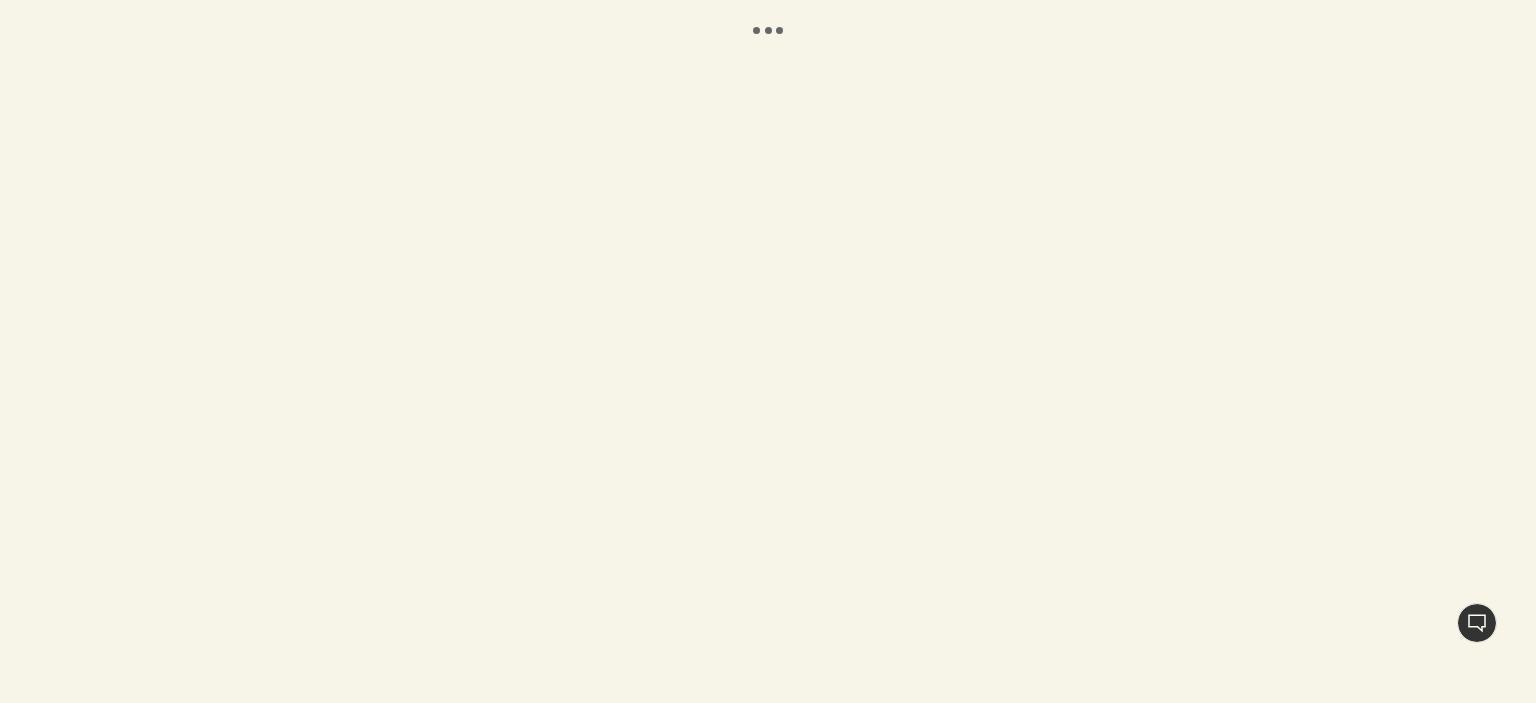 scroll, scrollTop: 0, scrollLeft: 0, axis: both 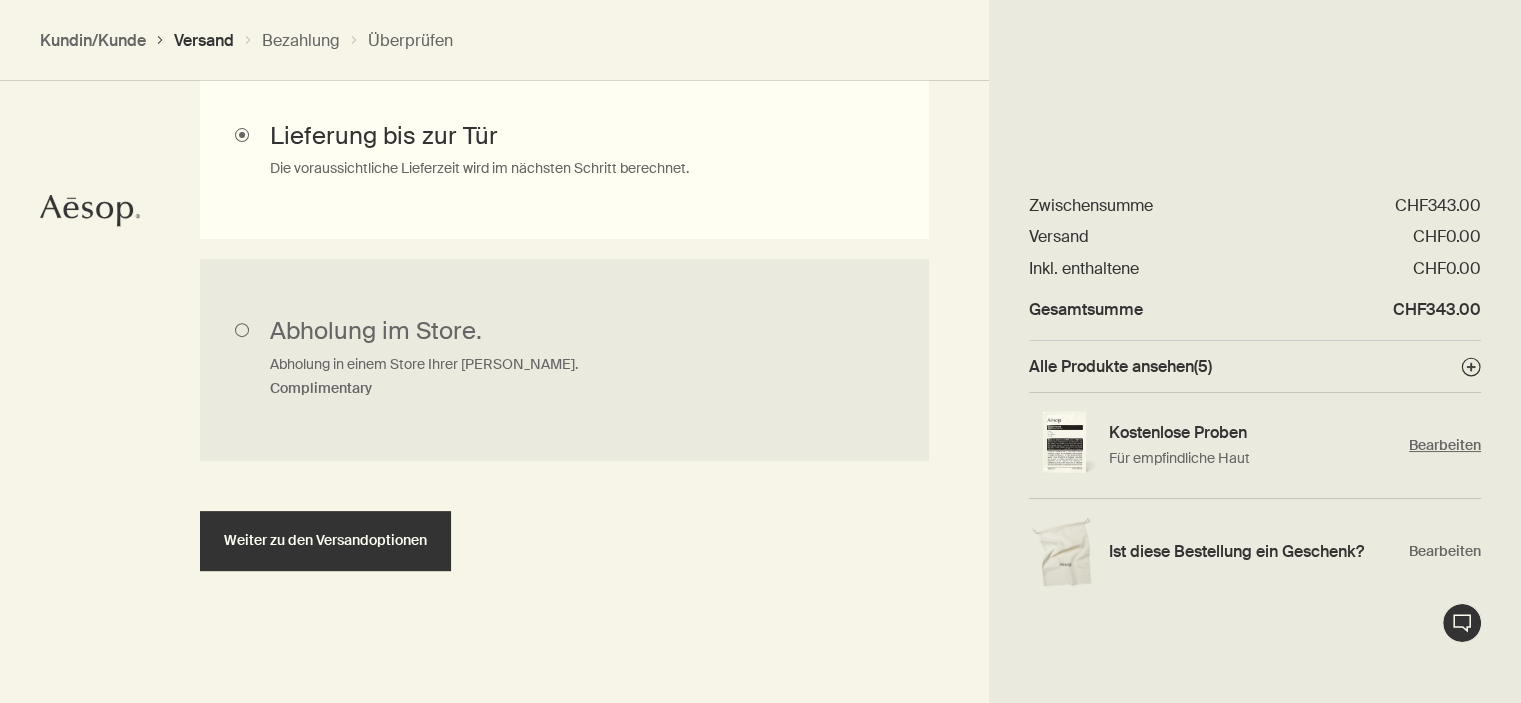 click on "Bearbeiten" at bounding box center [1445, 445] 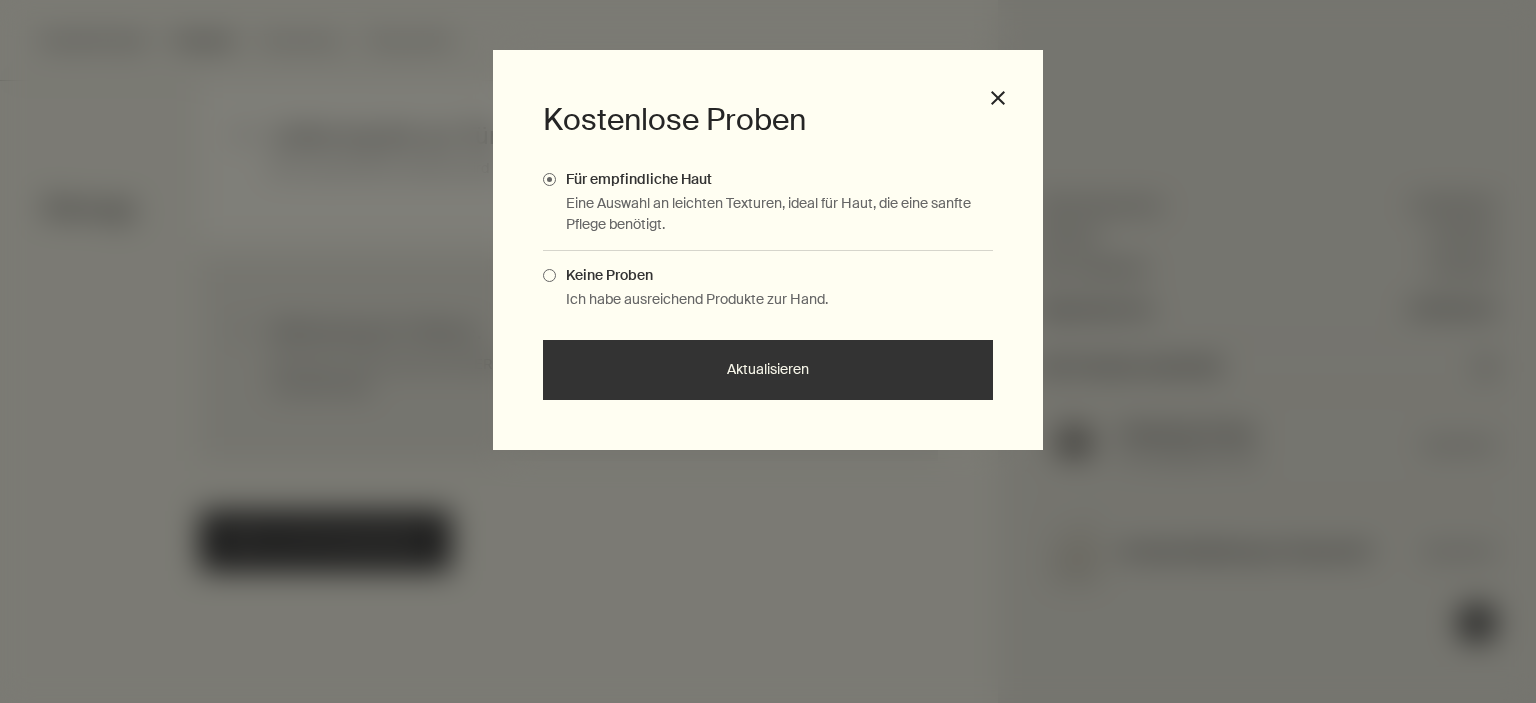 click on "Aktualisieren" at bounding box center [768, 370] 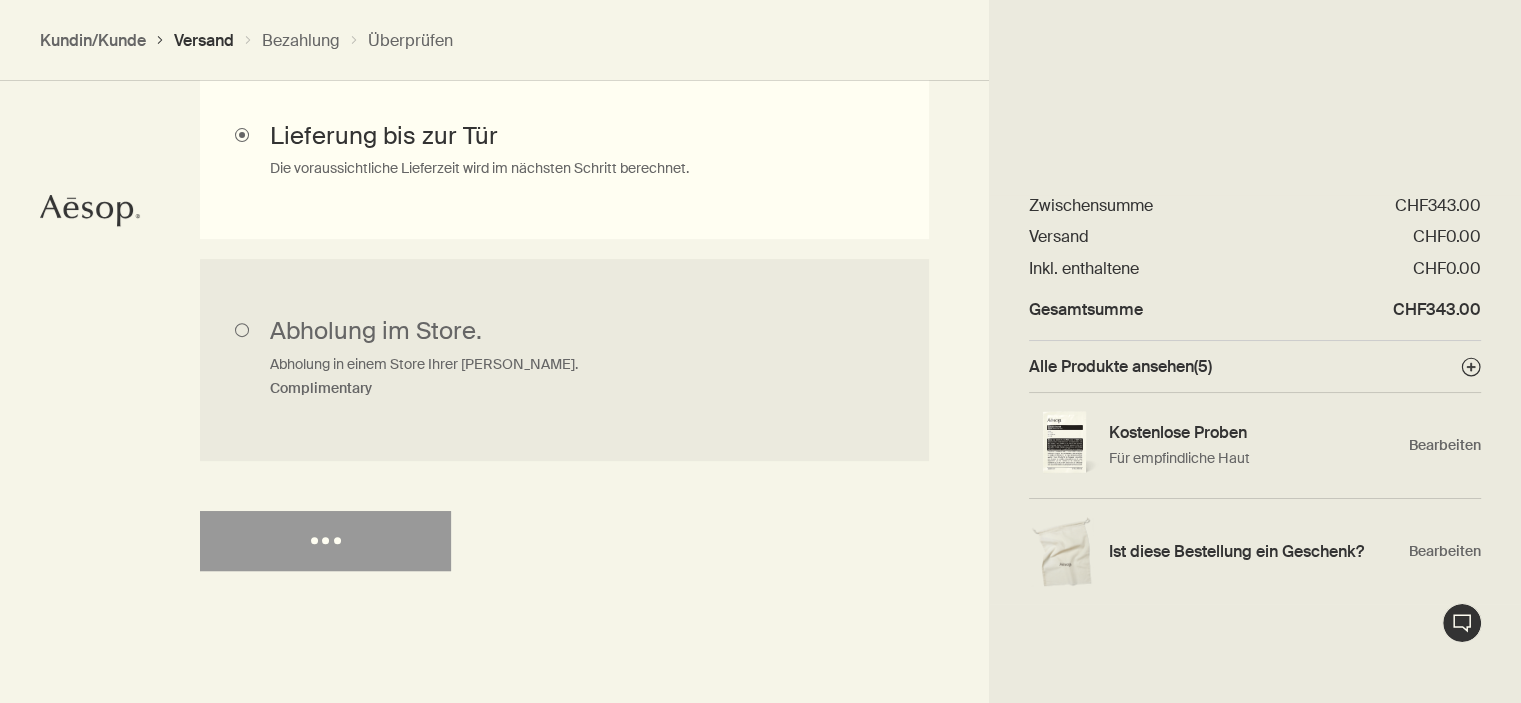 click on "Ich habe ausreichend Produkte zur Hand." at bounding box center (770, 270) 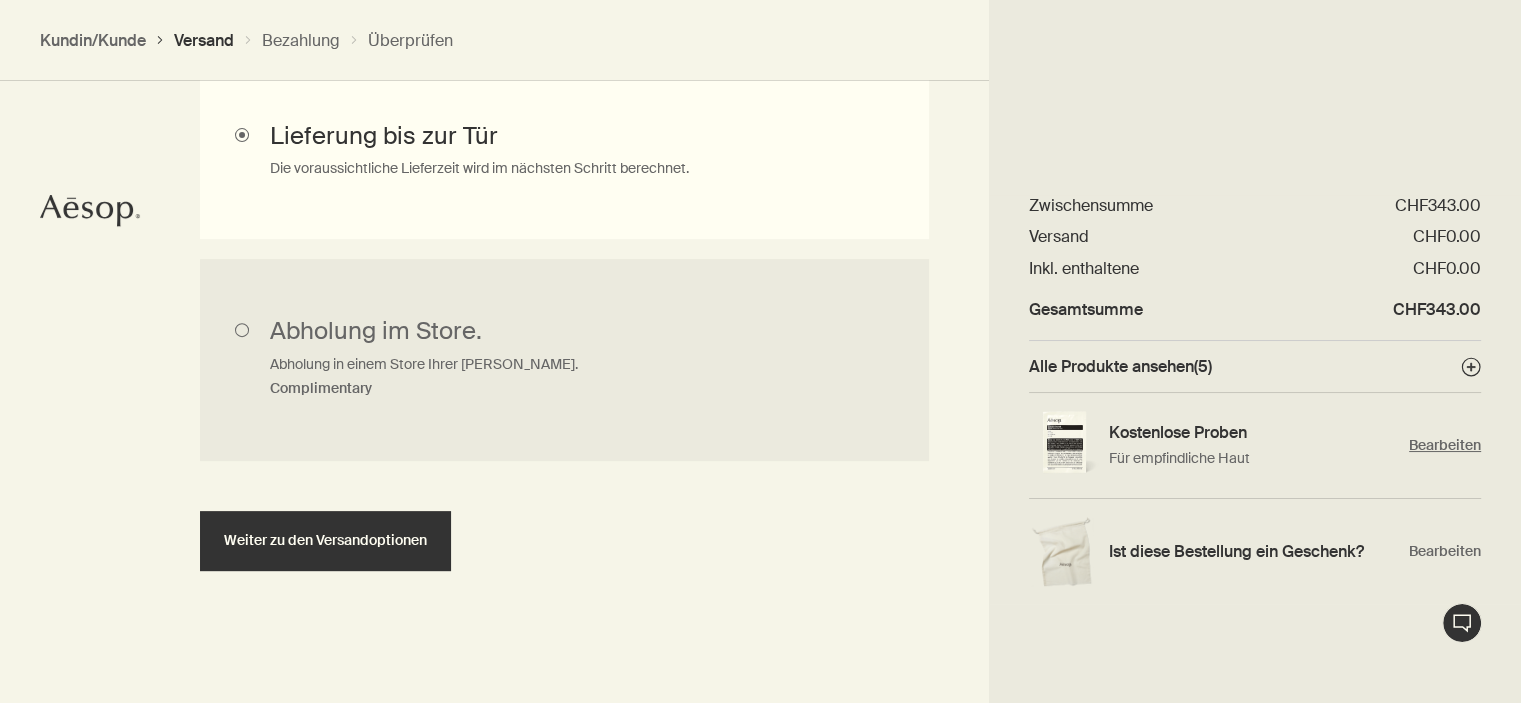 click on "Bearbeiten" at bounding box center [1445, 445] 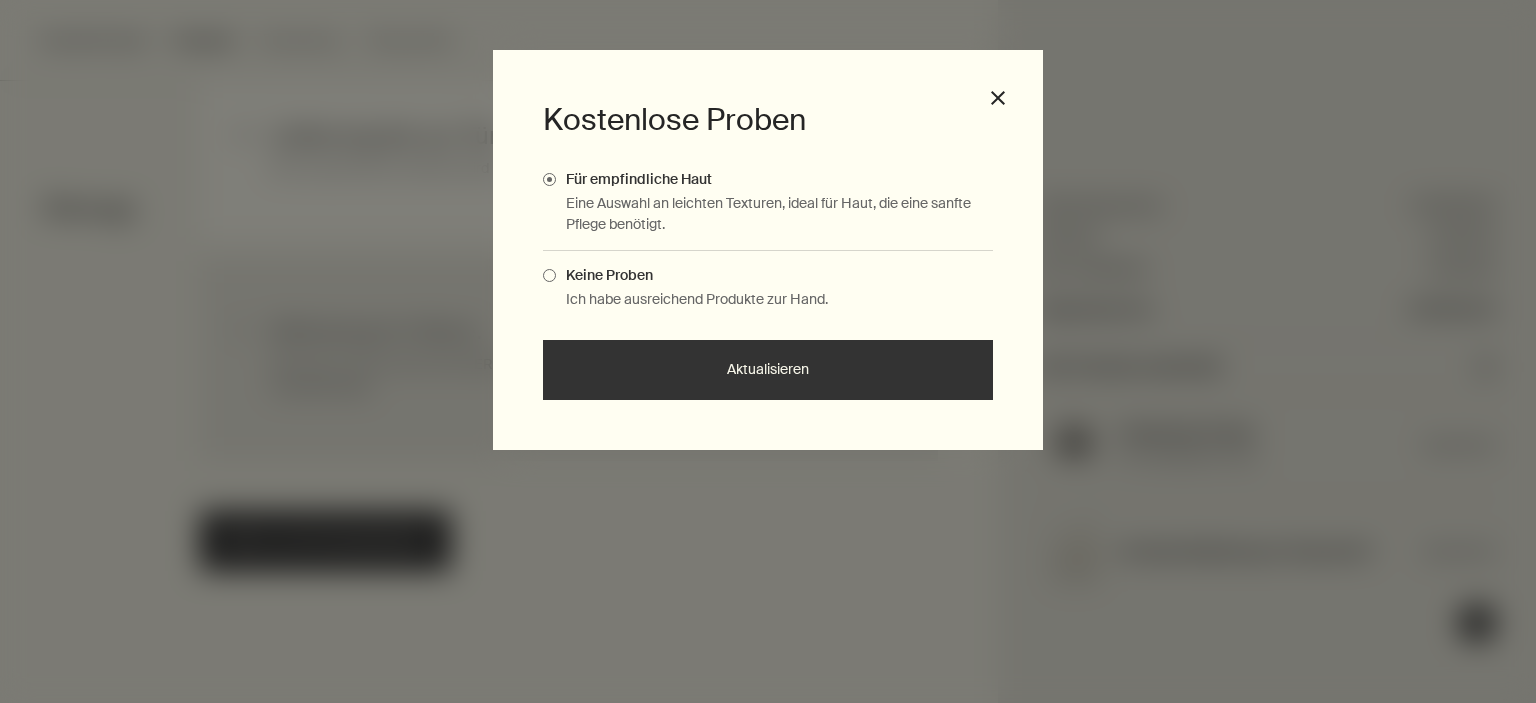 click at bounding box center (549, 275) 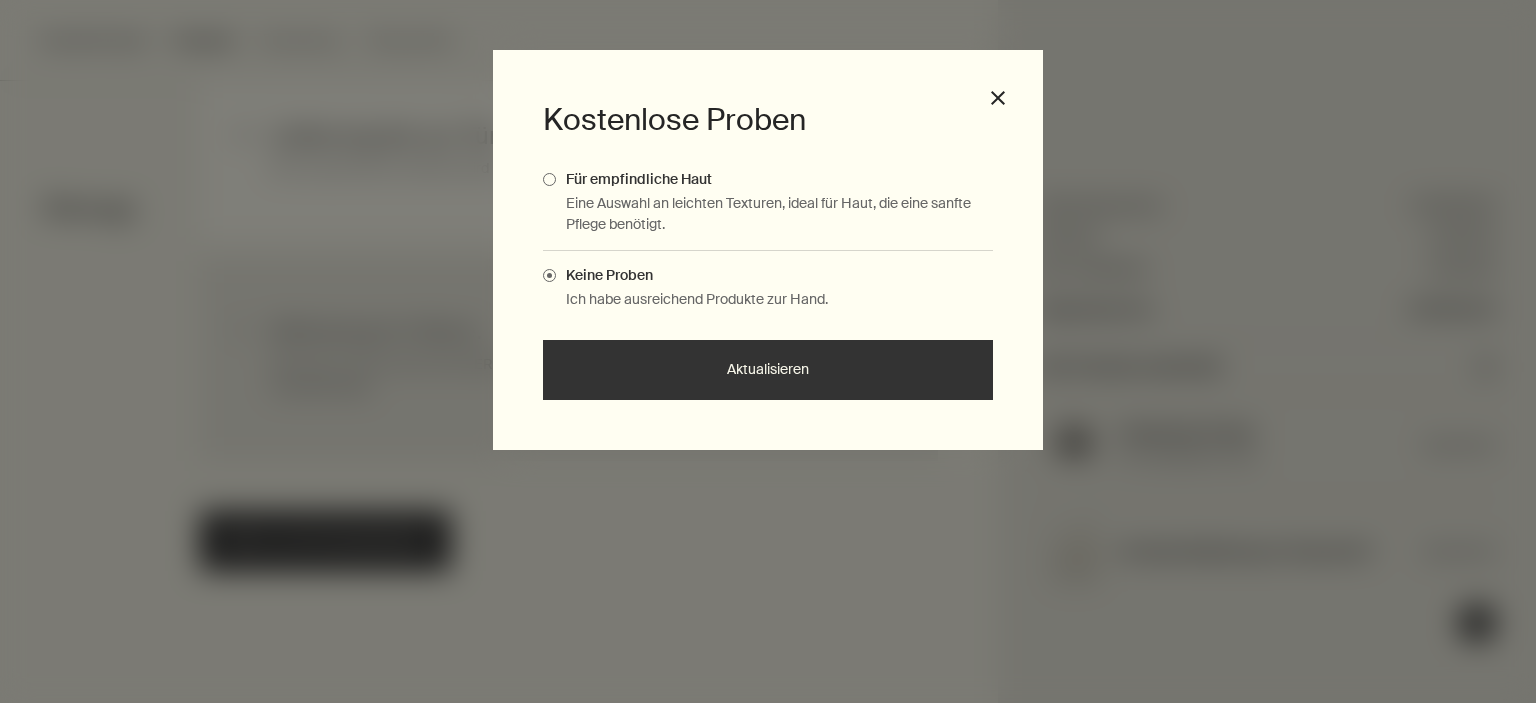 click on "Aktualisieren" at bounding box center [768, 370] 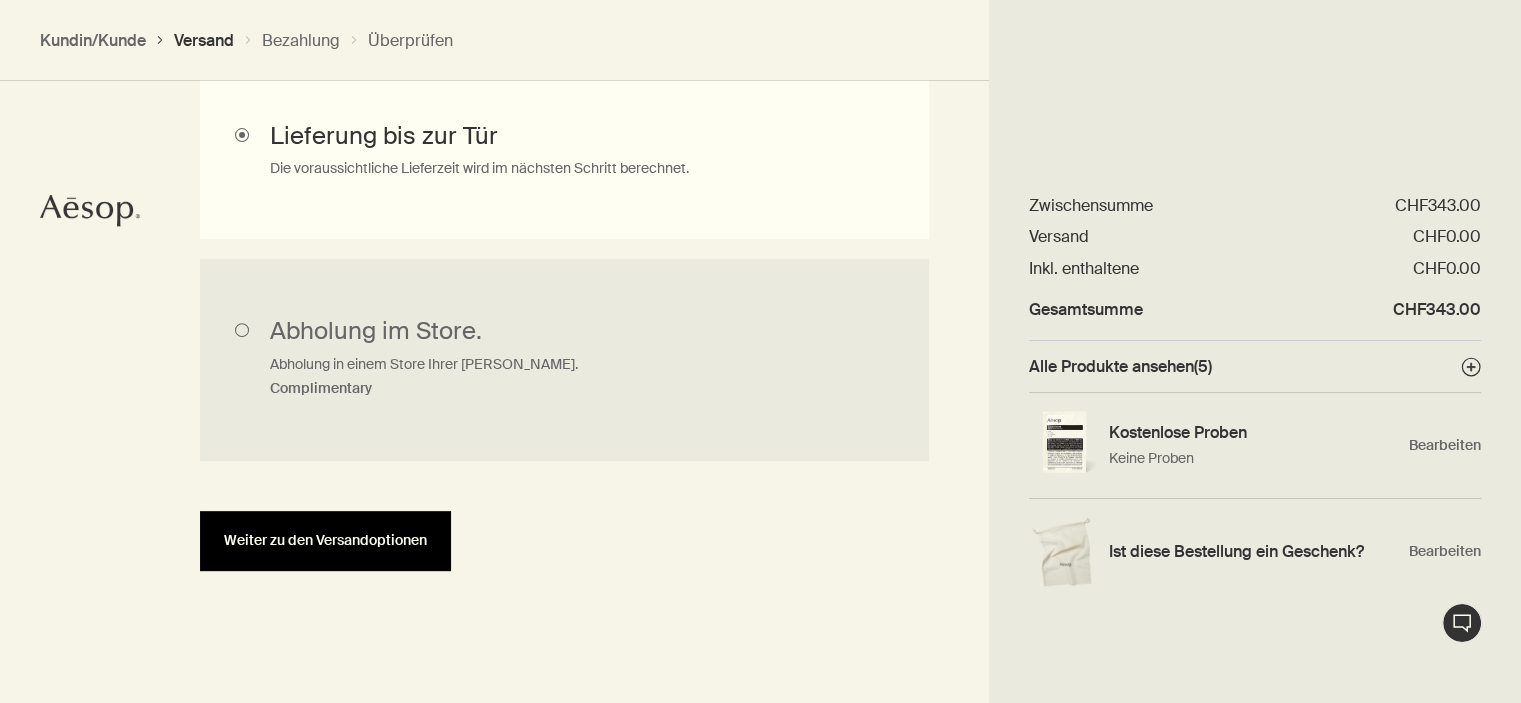 click on "Weiter zu den Versandoptionen" at bounding box center (325, 541) 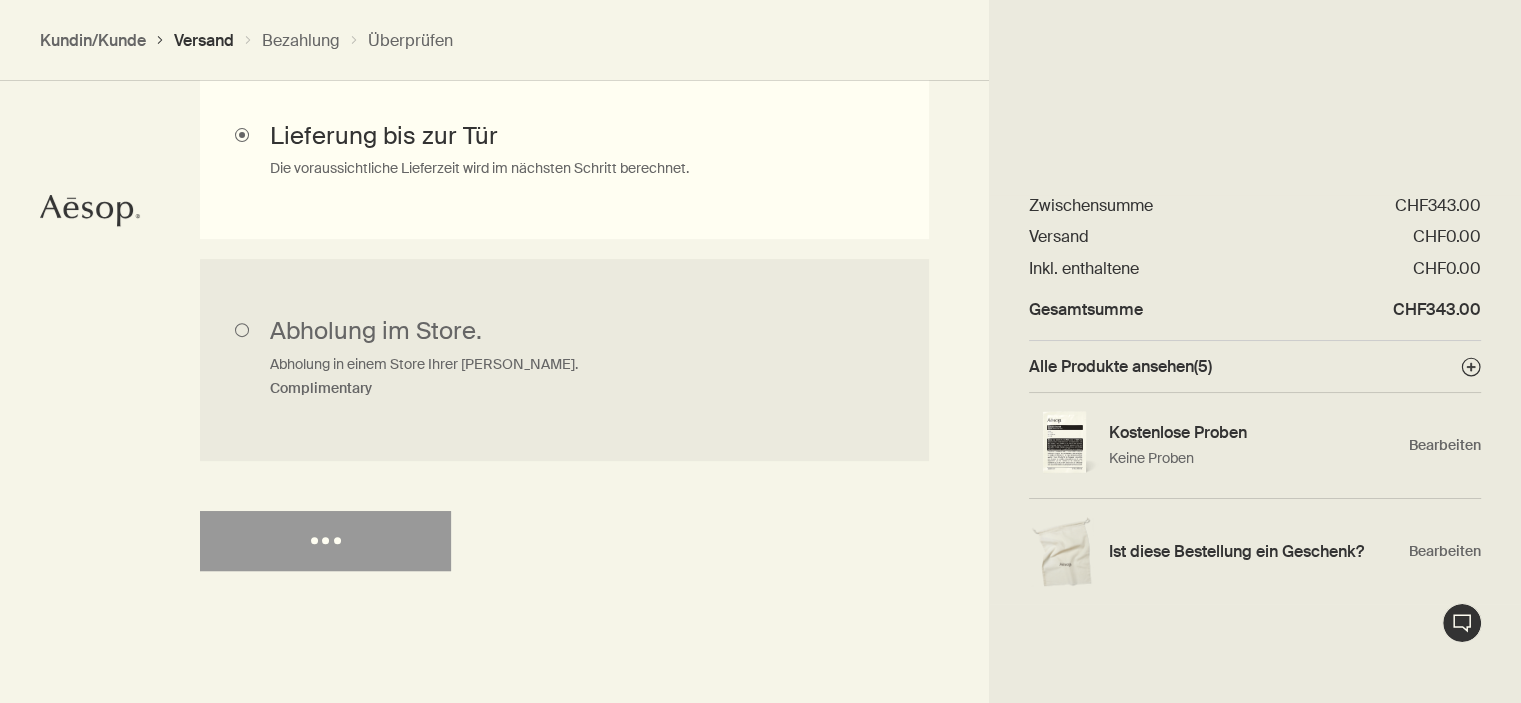 select on "CH" 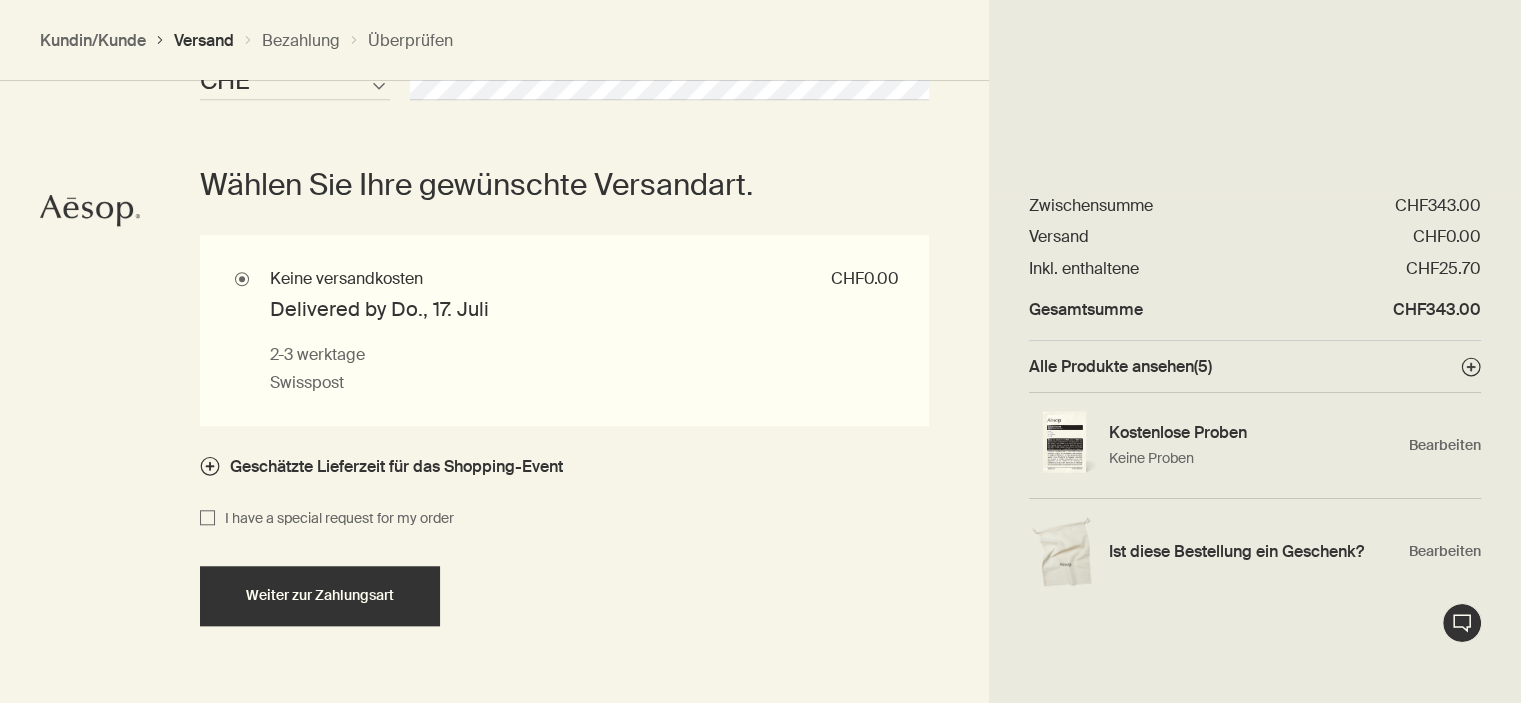 scroll, scrollTop: 1965, scrollLeft: 0, axis: vertical 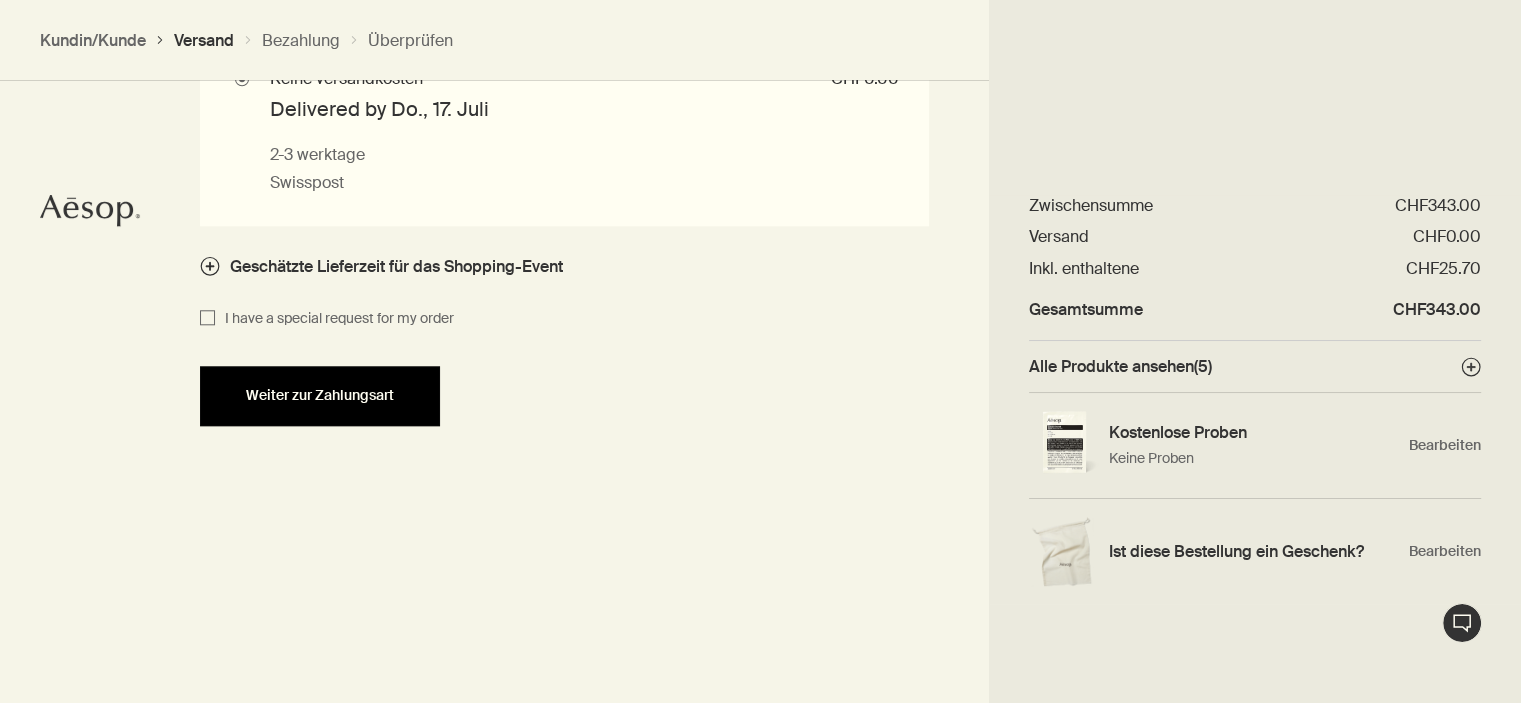 click on "Weiter zur Zahlungsart" at bounding box center [320, 396] 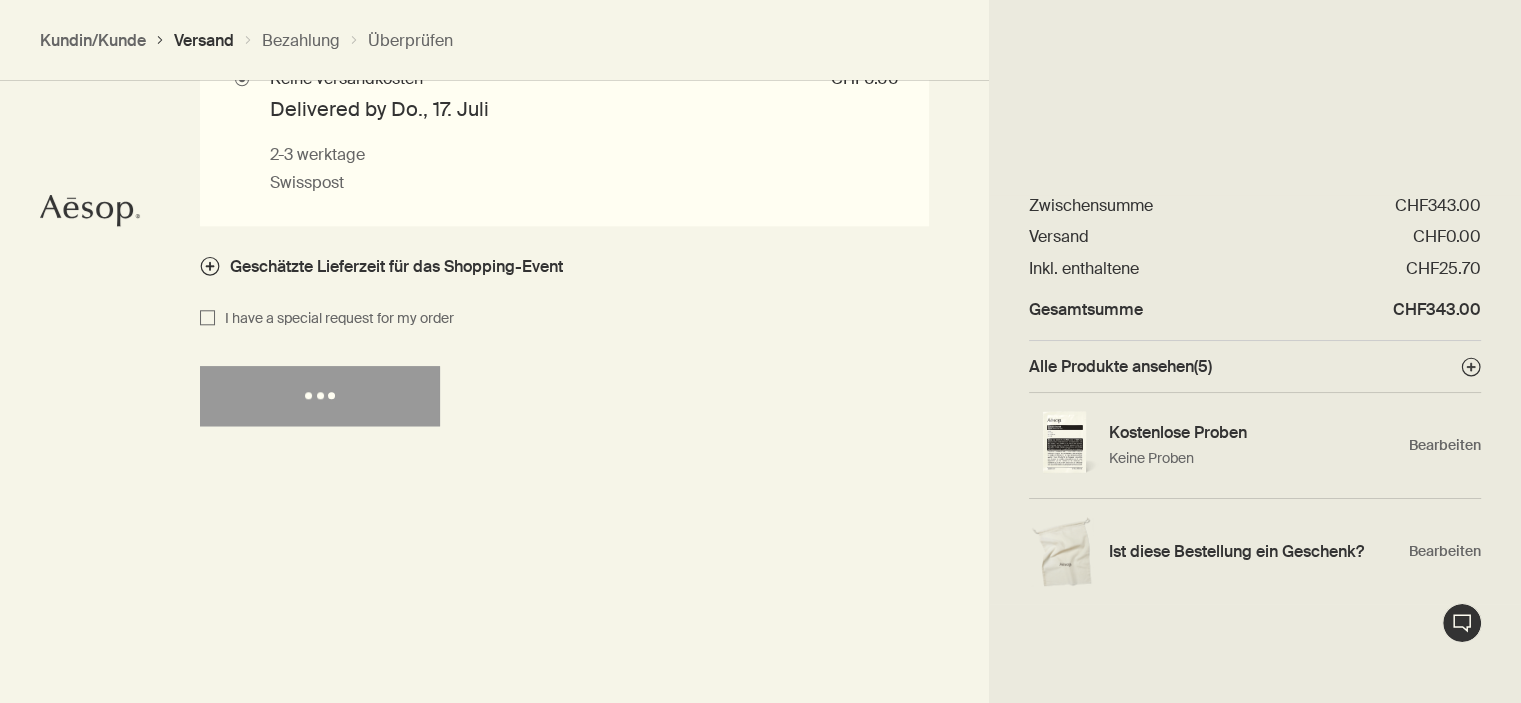 select on "CH" 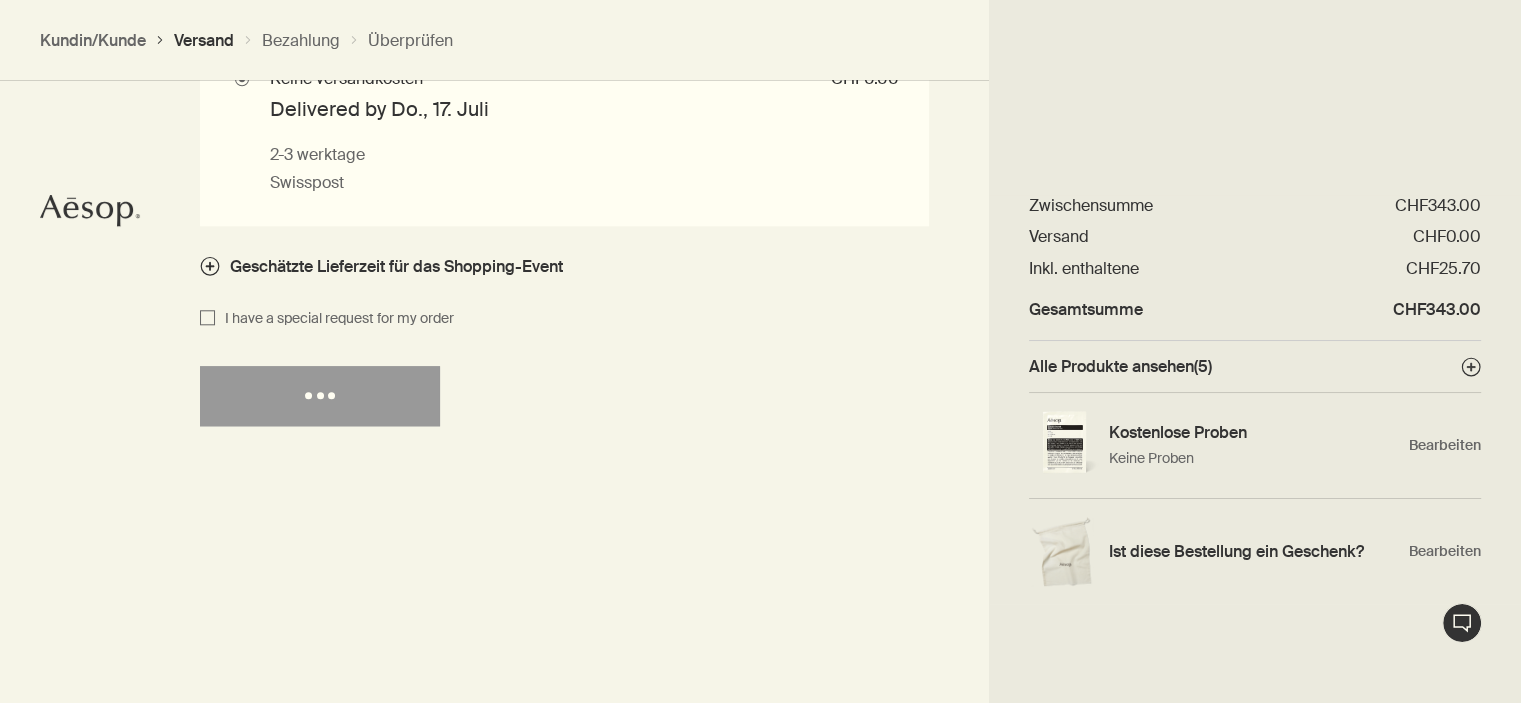 select on "CH" 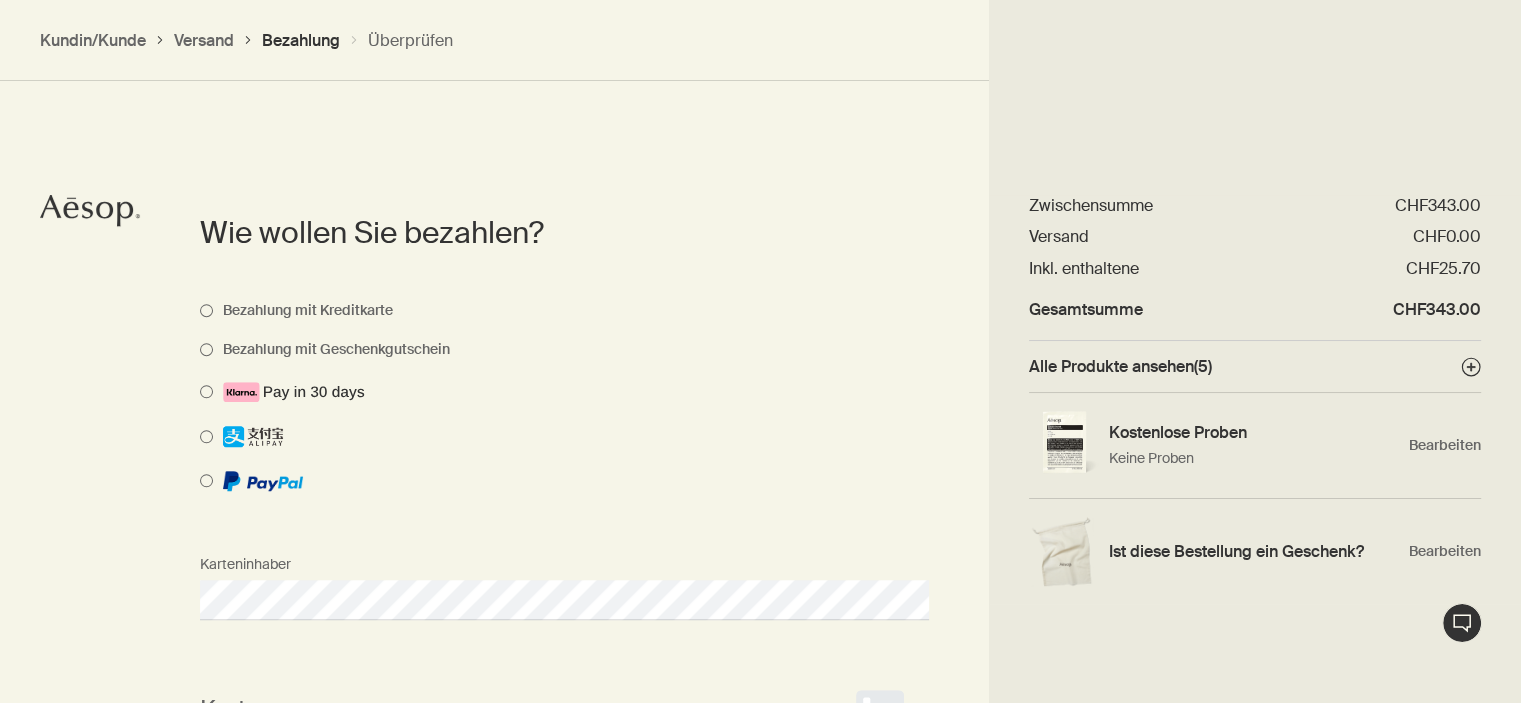 scroll, scrollTop: 1420, scrollLeft: 0, axis: vertical 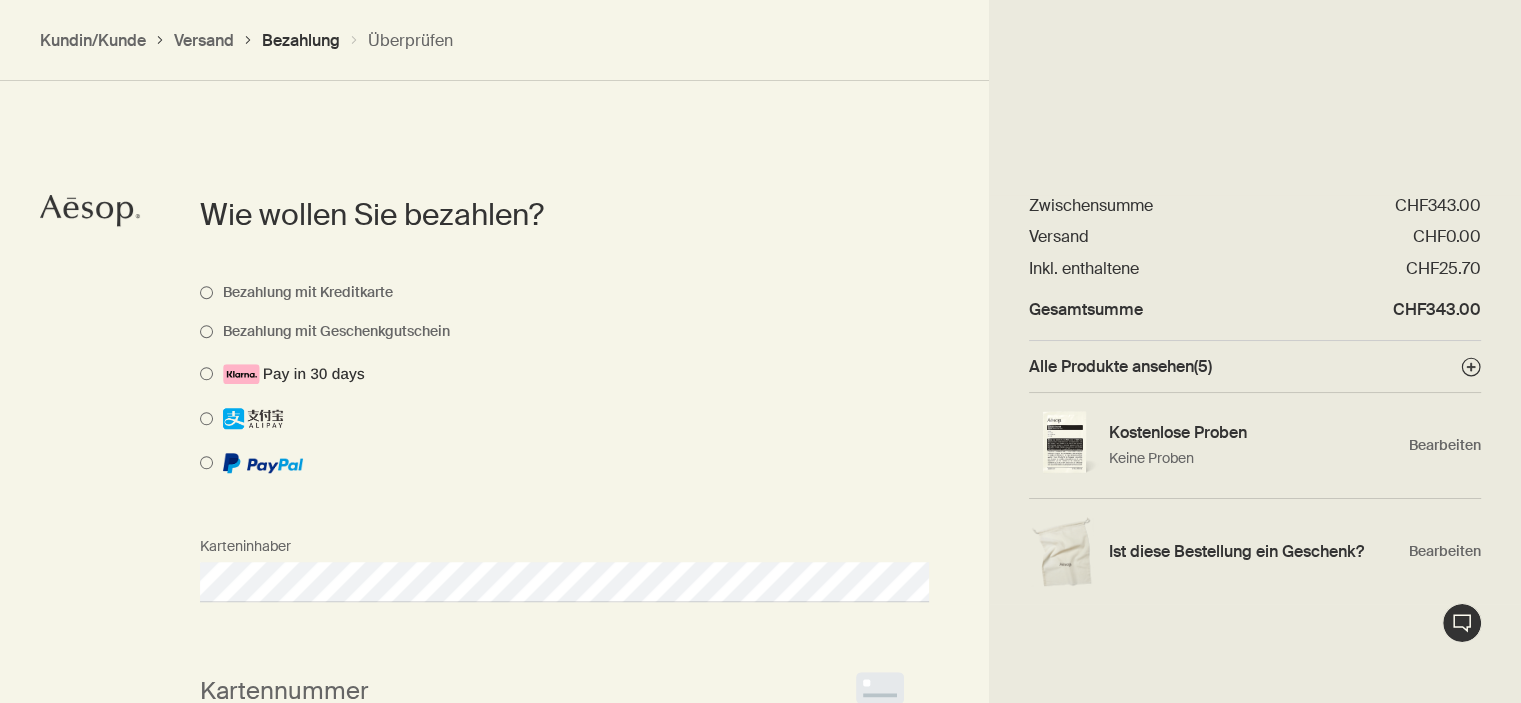 select on "CH" 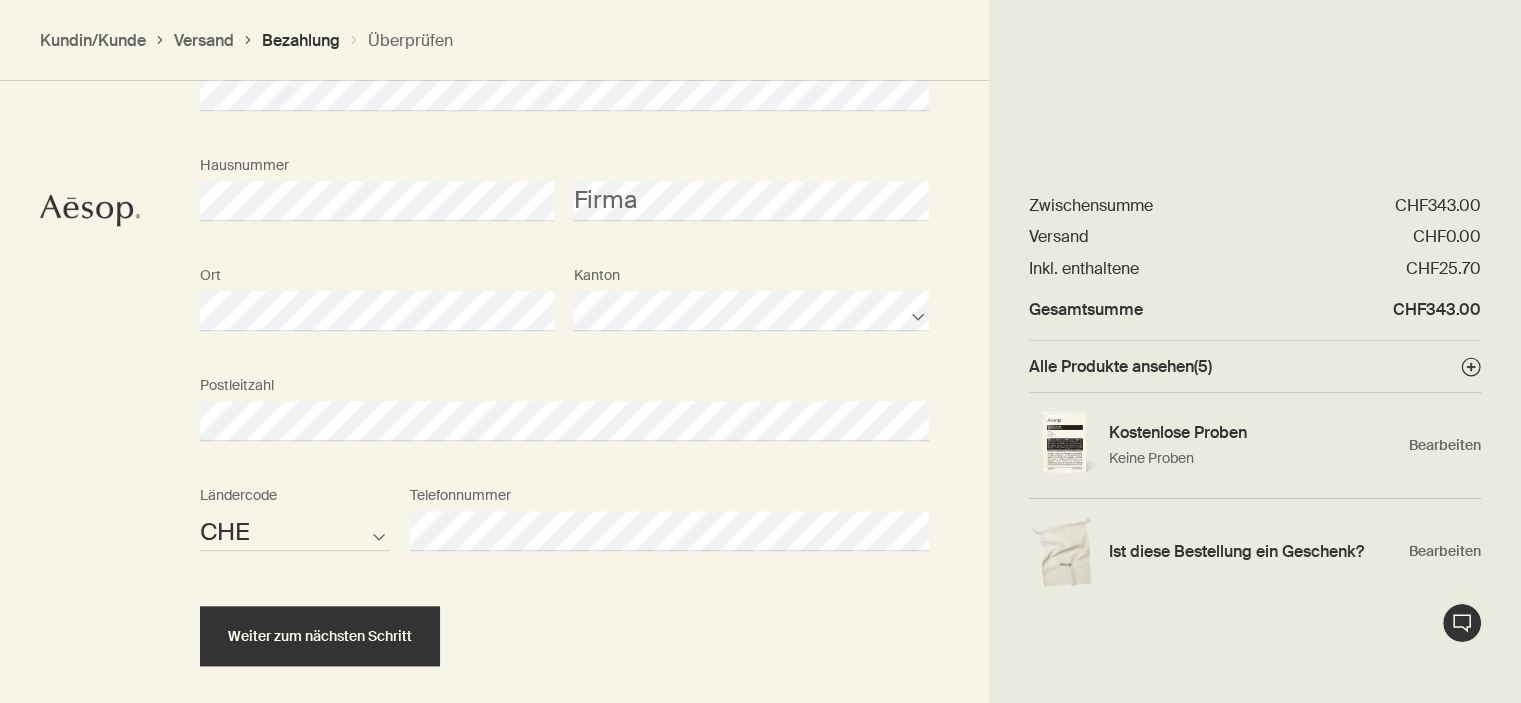 scroll, scrollTop: 2320, scrollLeft: 0, axis: vertical 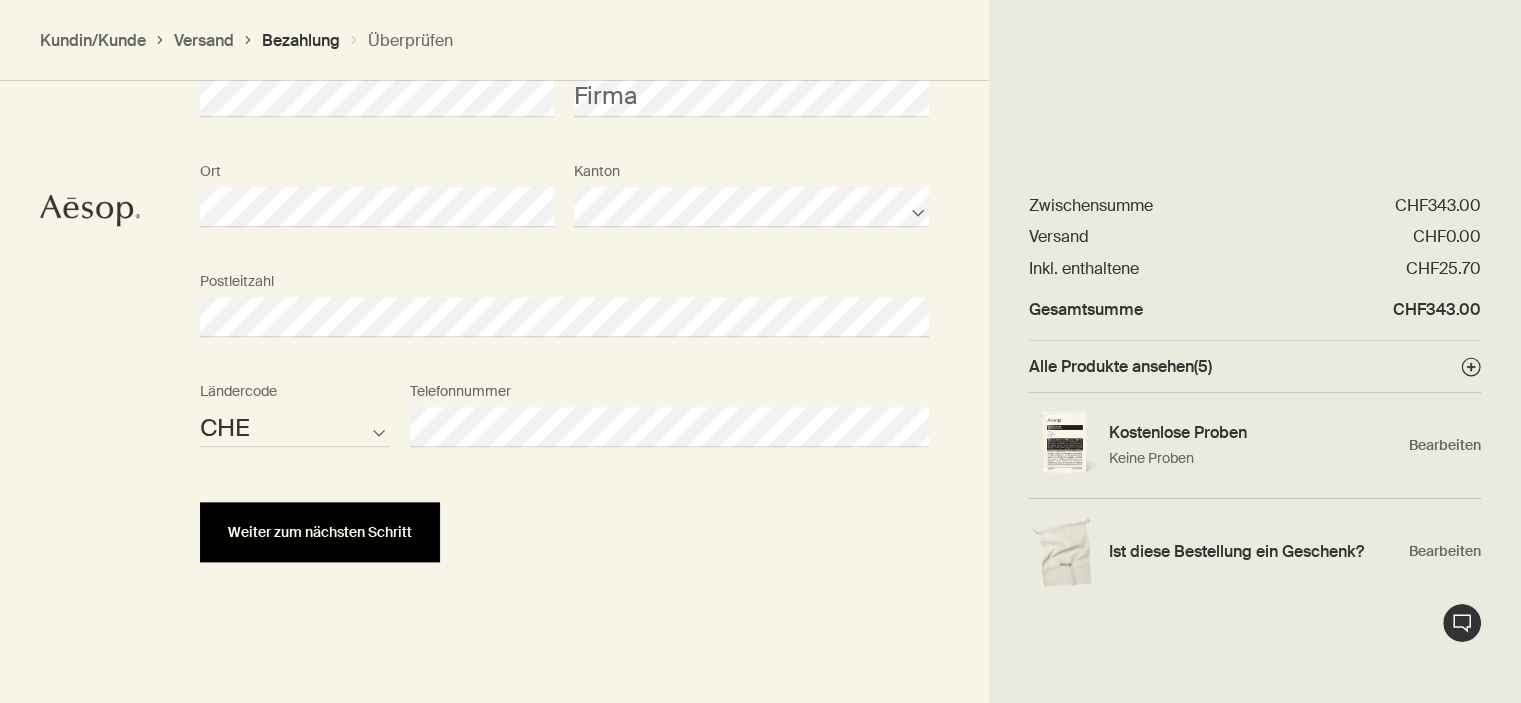 click on "Weiter zum nächsten Schritt" at bounding box center (320, 532) 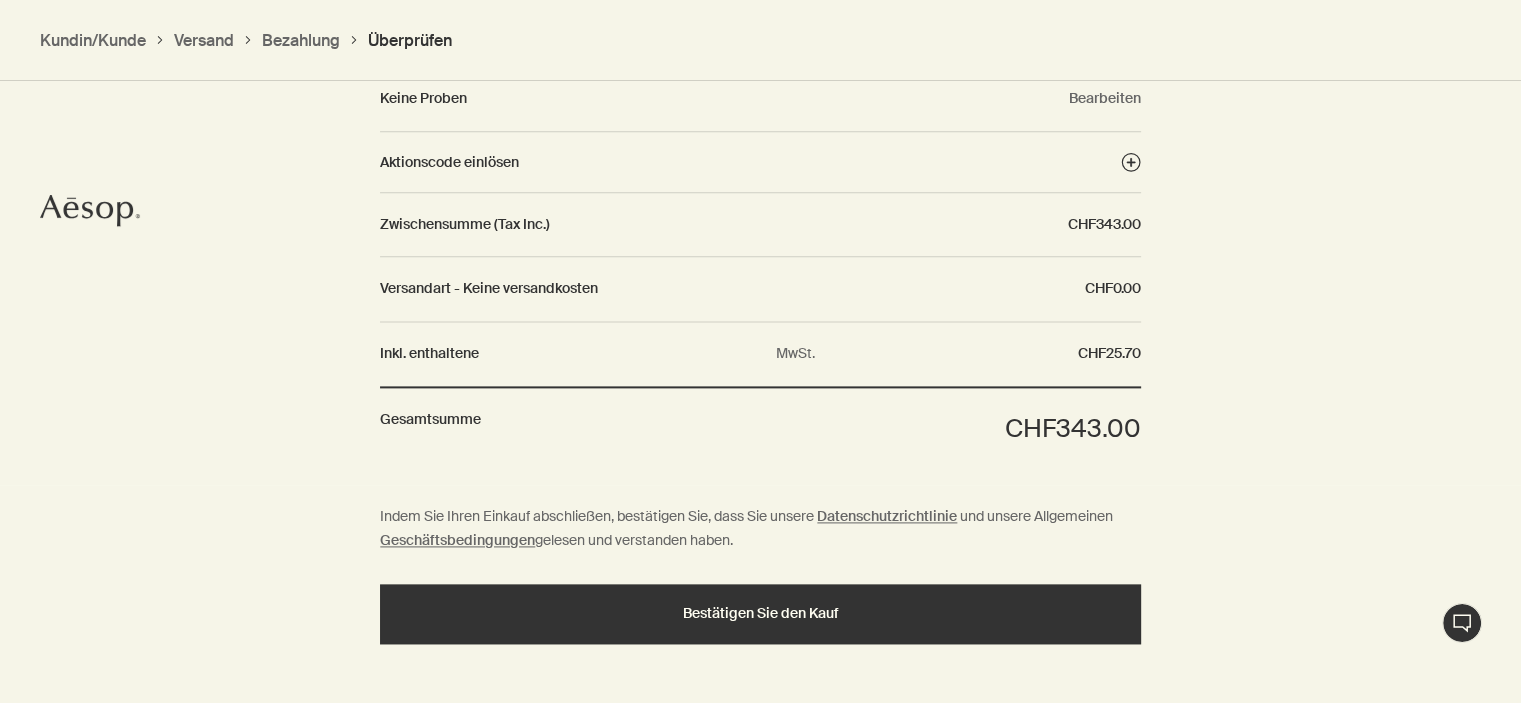 scroll, scrollTop: 2616, scrollLeft: 0, axis: vertical 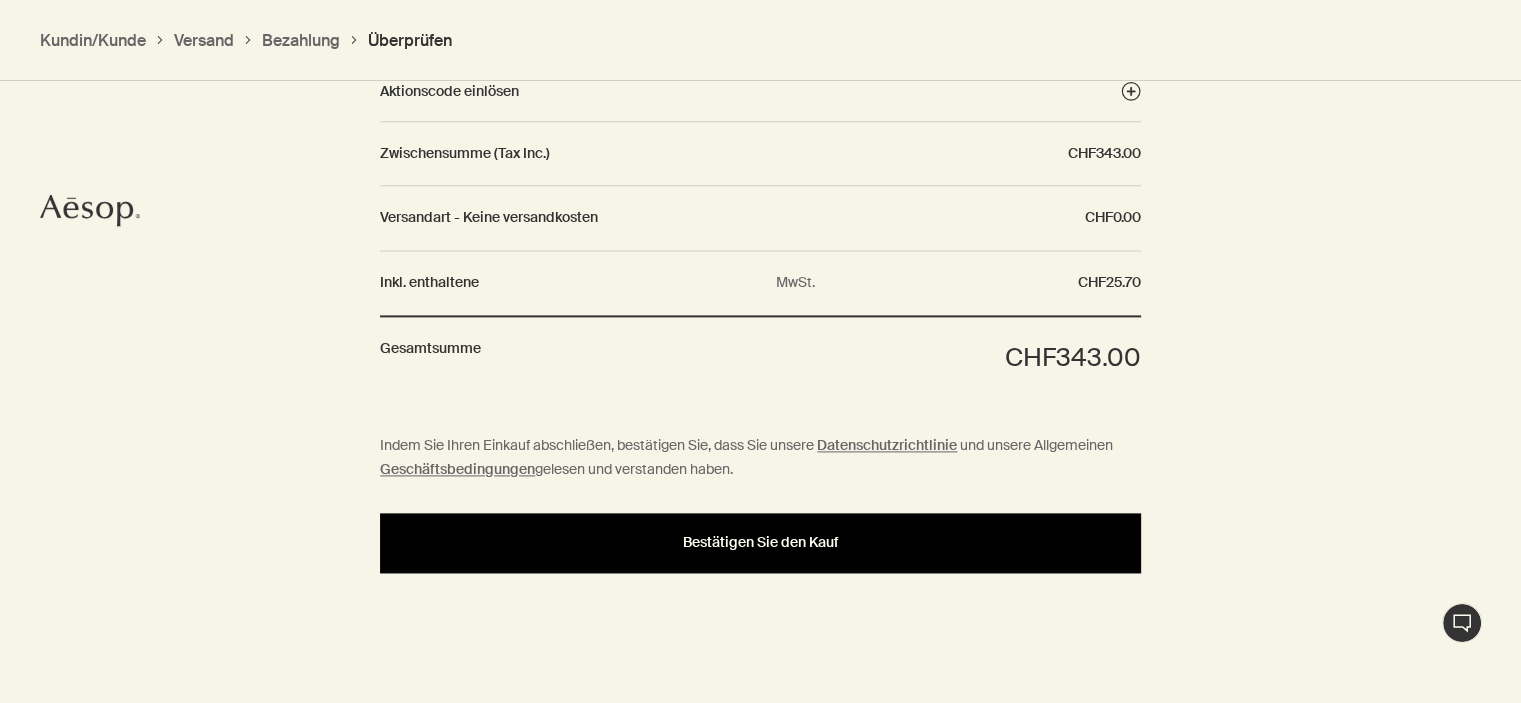 click on "Bestätigen Sie den Kauf" at bounding box center [761, 542] 